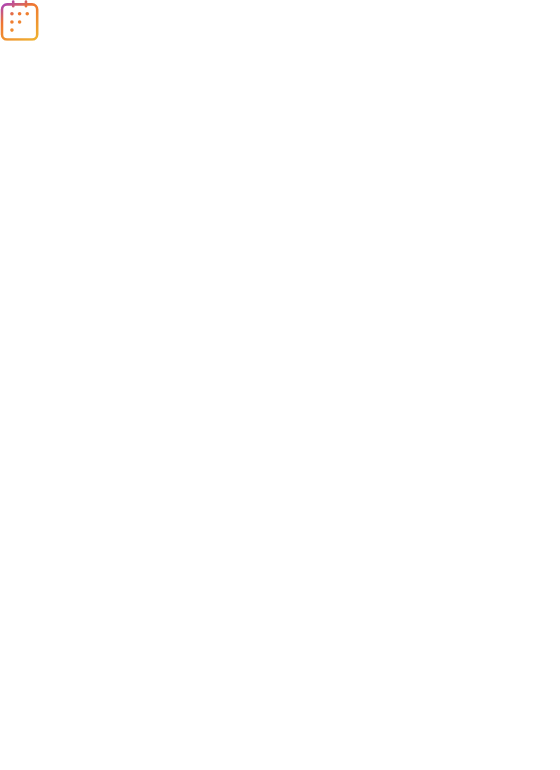 scroll, scrollTop: 0, scrollLeft: 0, axis: both 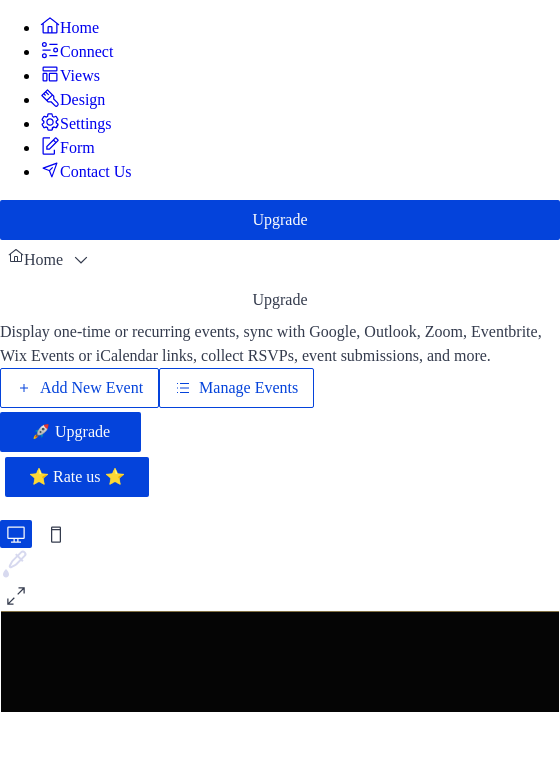 click on "Manage Events" at bounding box center (248, 388) 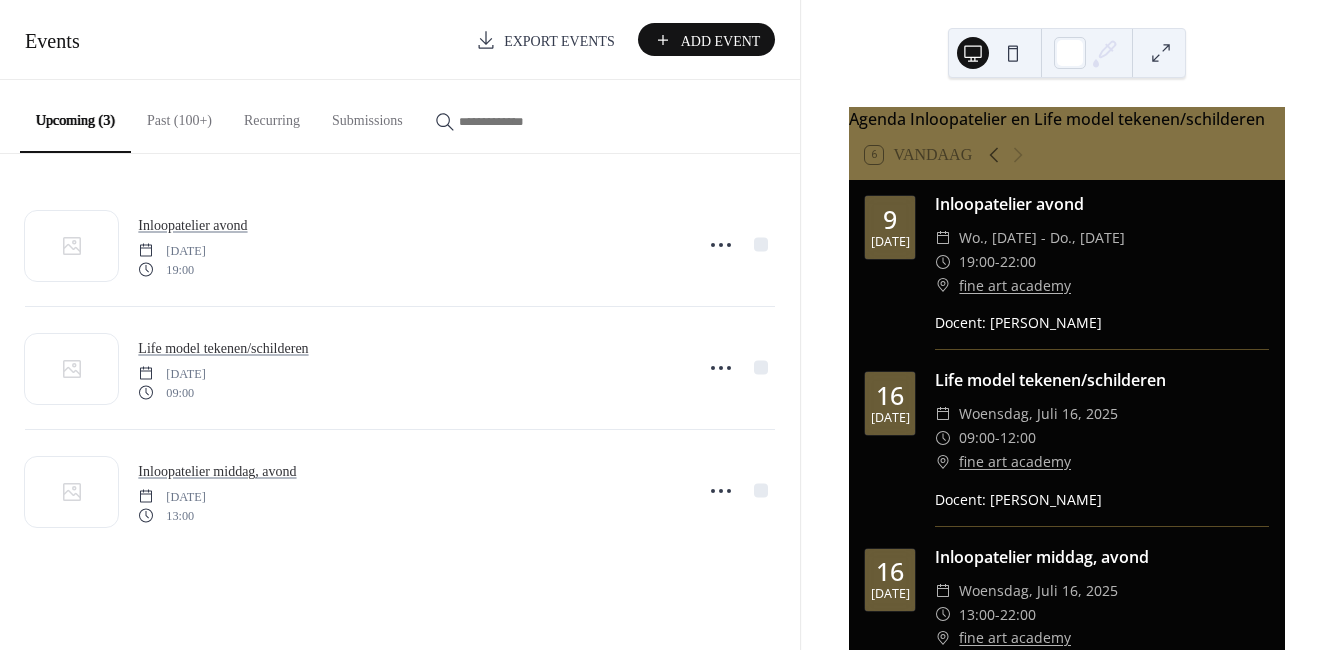 scroll, scrollTop: 0, scrollLeft: 0, axis: both 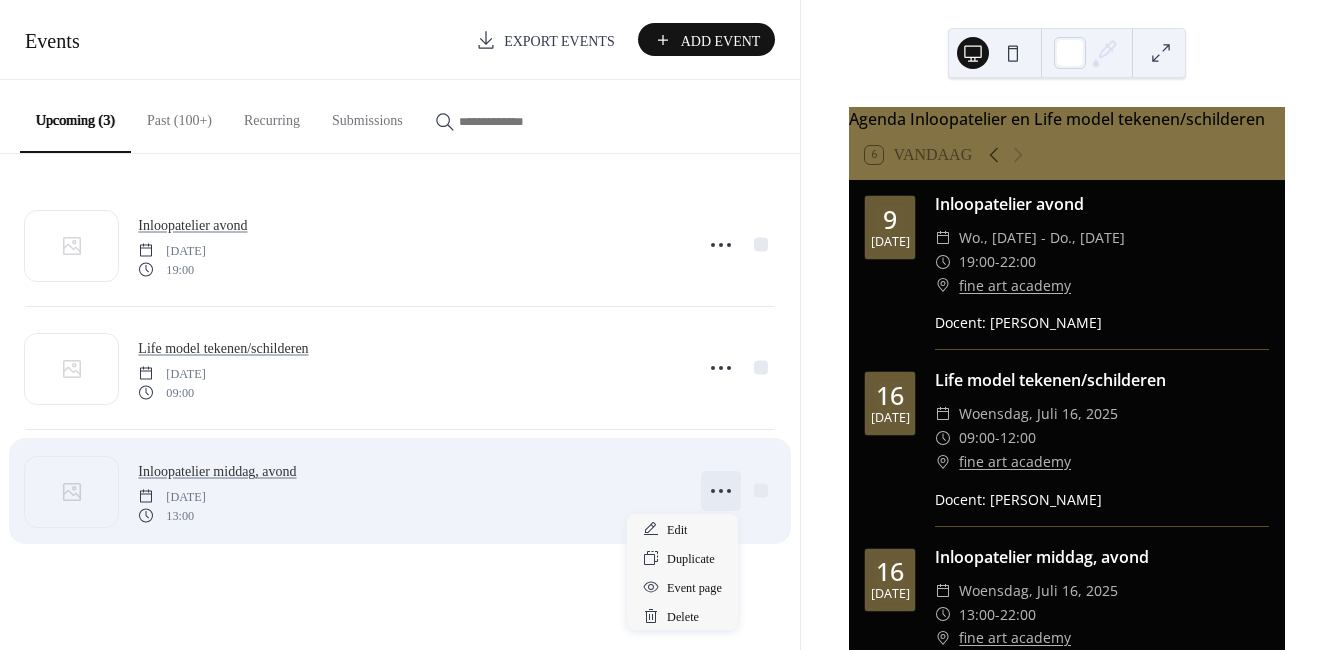 click 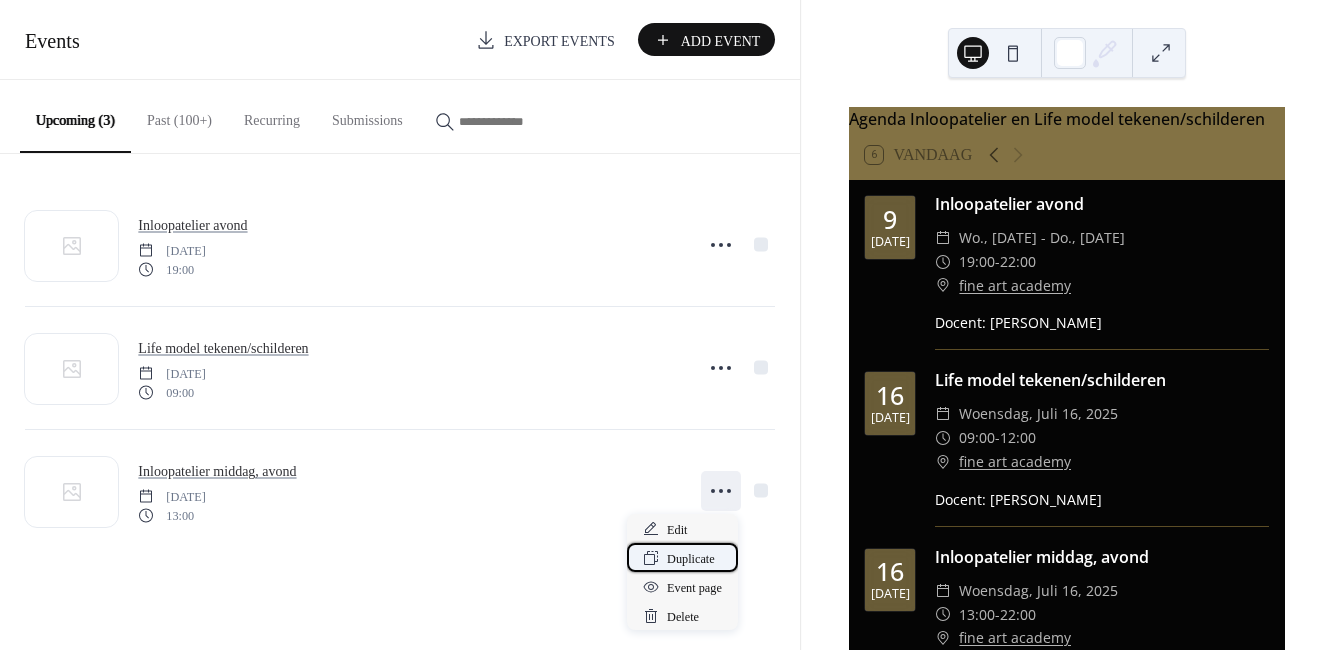click on "Duplicate" at bounding box center (691, 559) 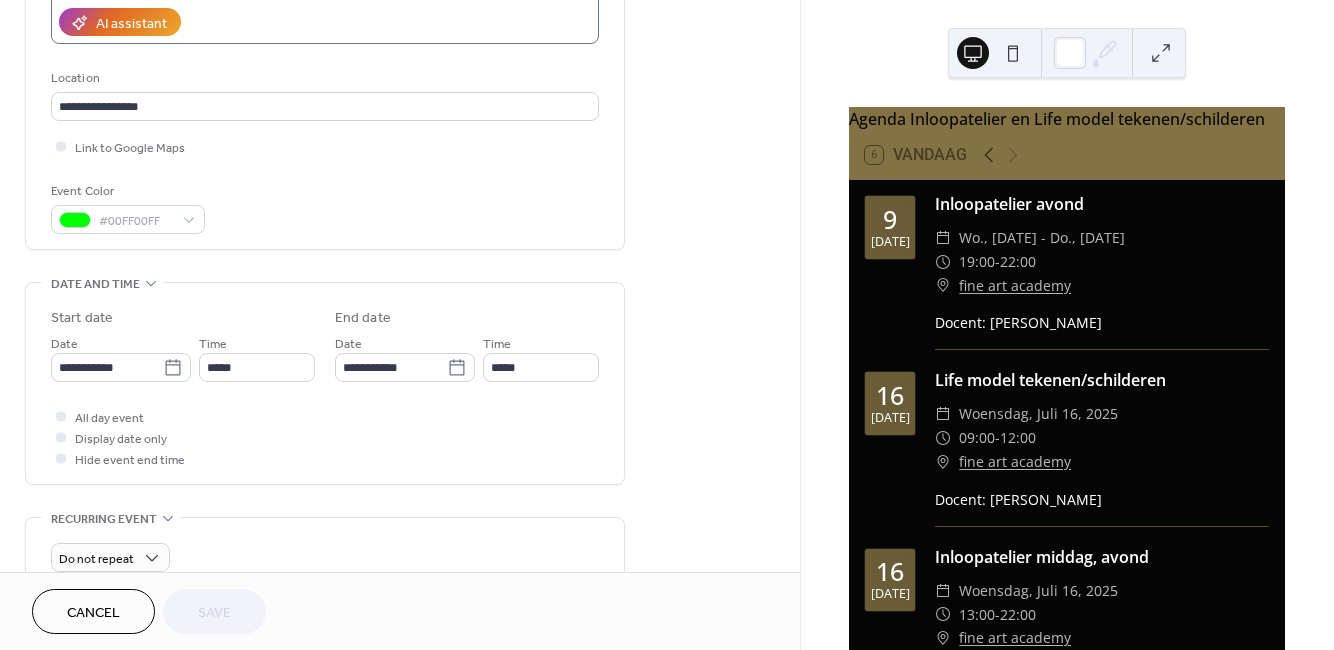 scroll, scrollTop: 400, scrollLeft: 0, axis: vertical 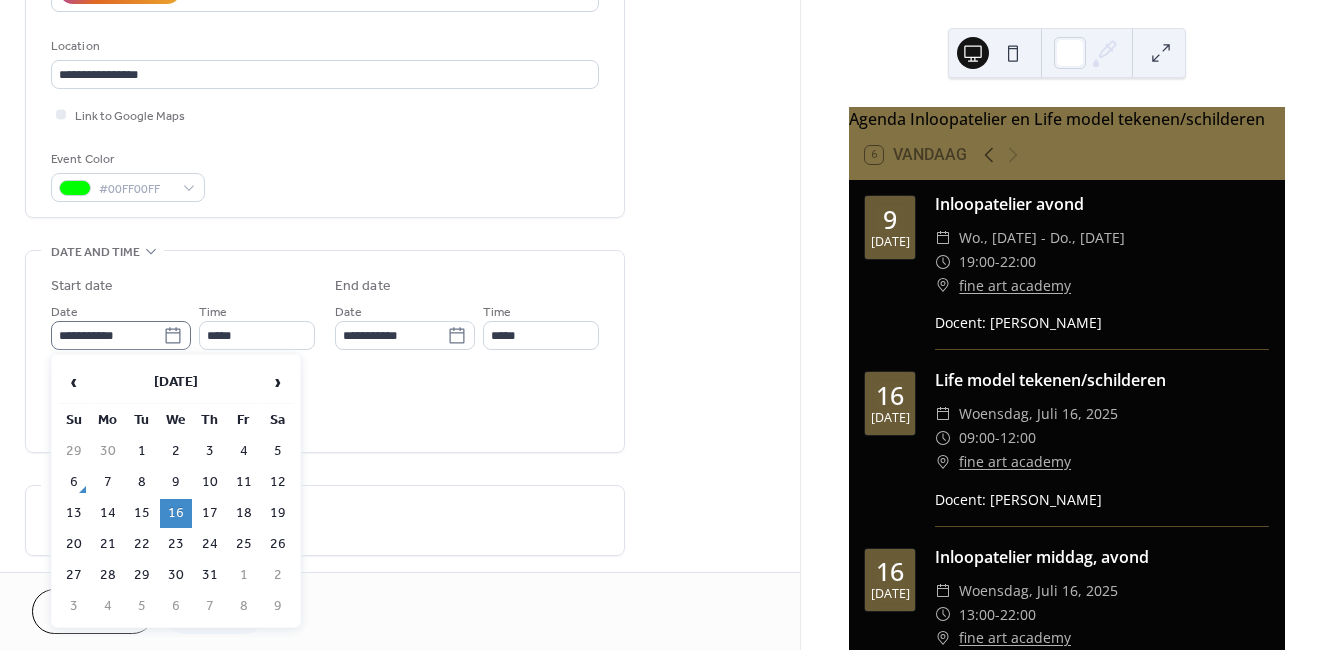 click 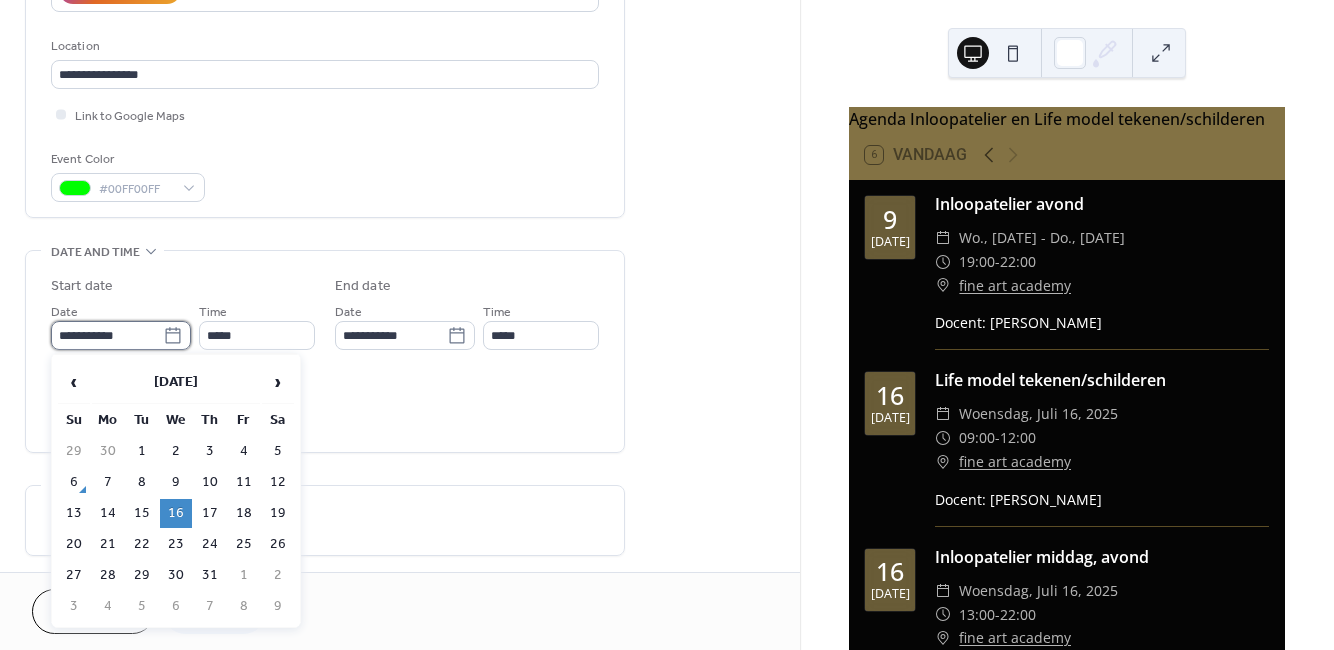 click on "**********" at bounding box center (107, 335) 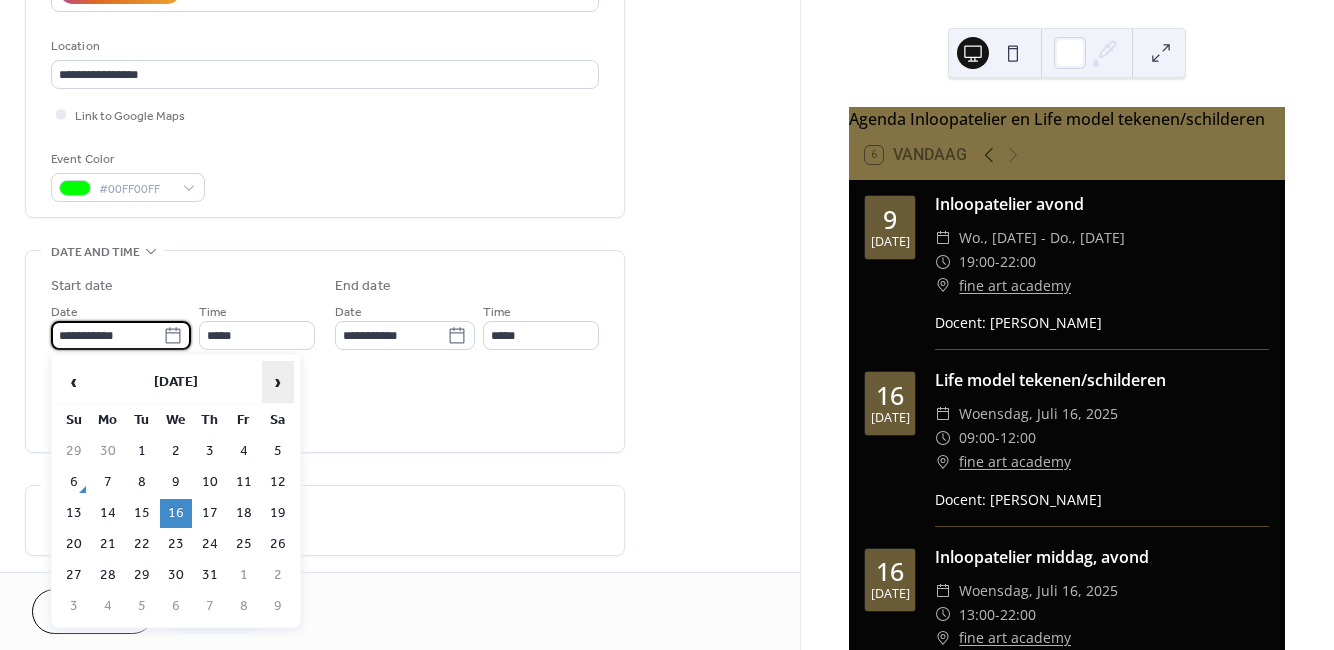 click on "›" at bounding box center (278, 382) 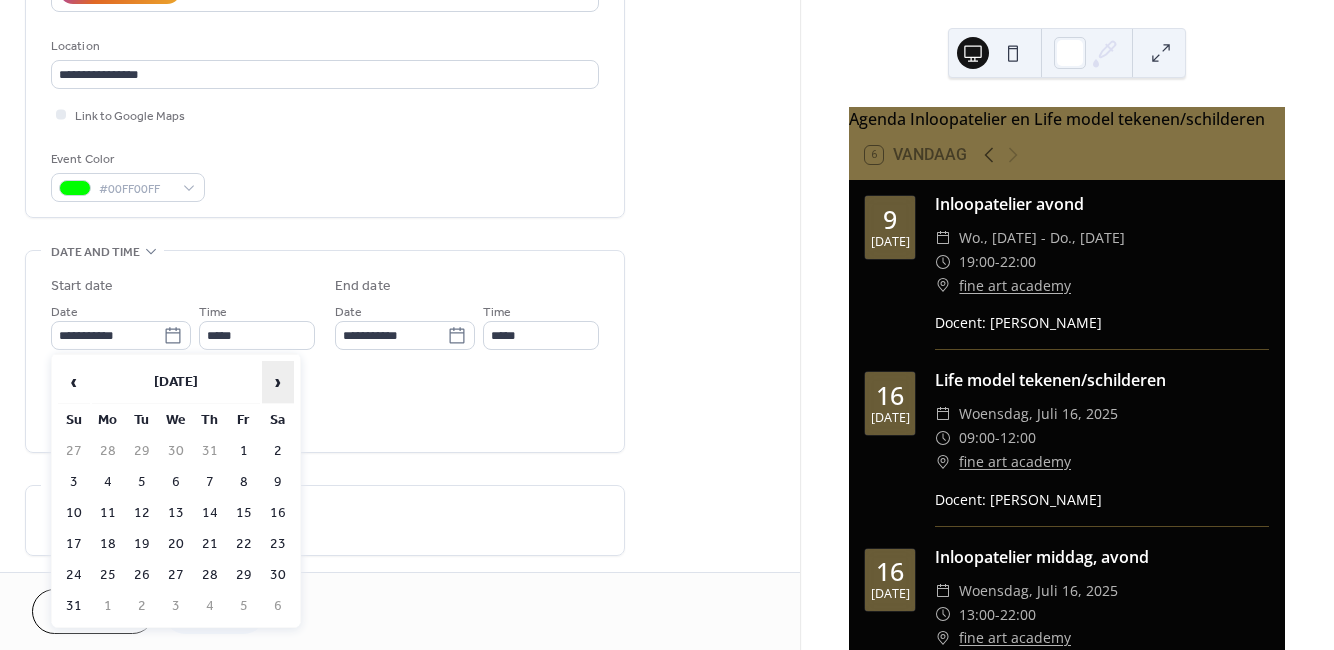 click on "›" at bounding box center [278, 382] 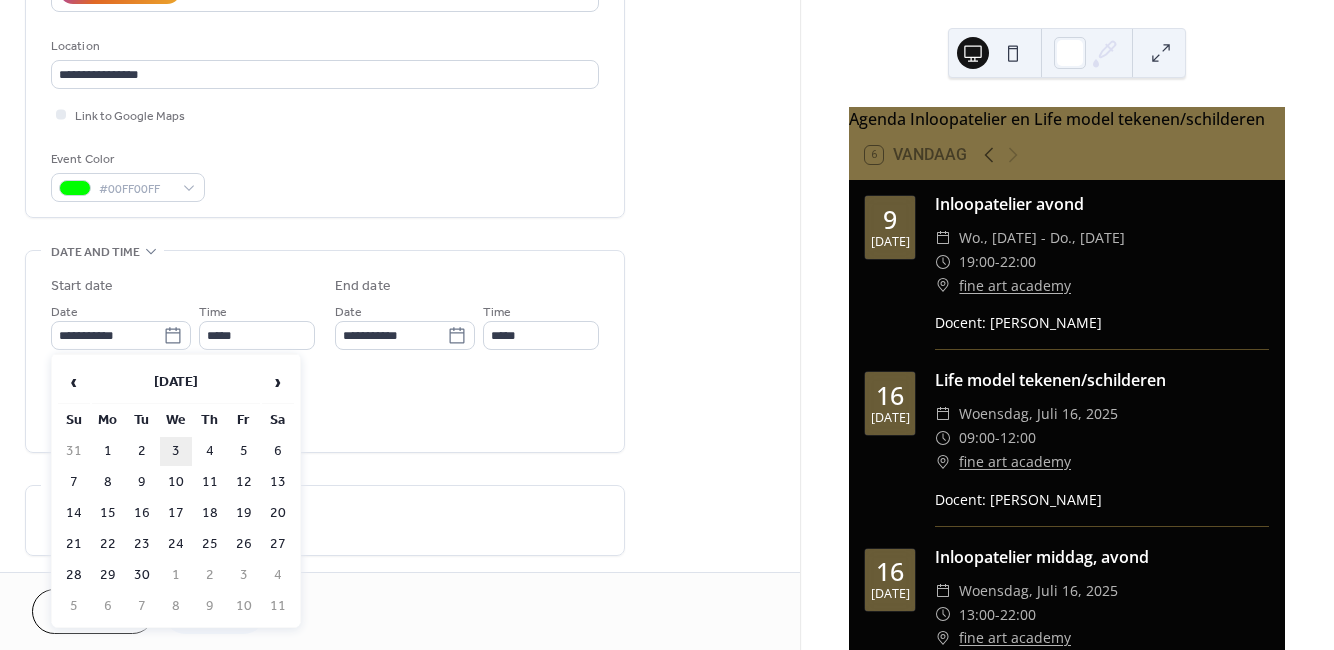 click on "3" at bounding box center (176, 451) 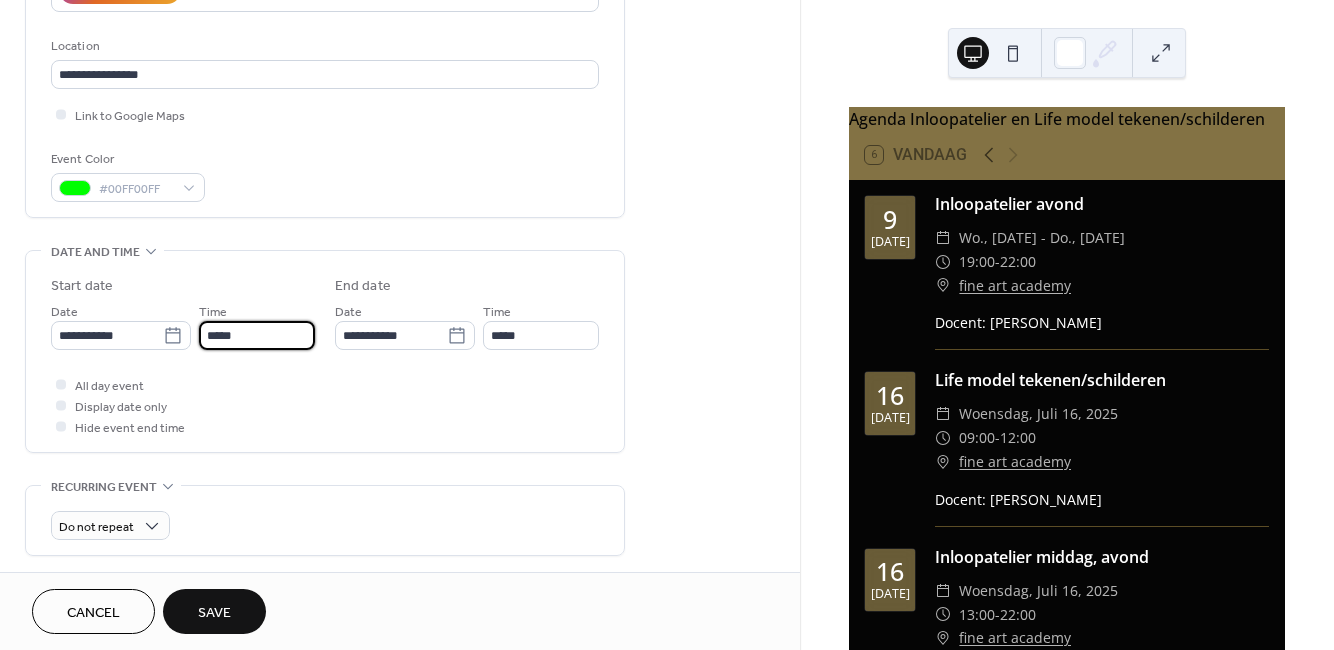 click on "*****" at bounding box center (257, 335) 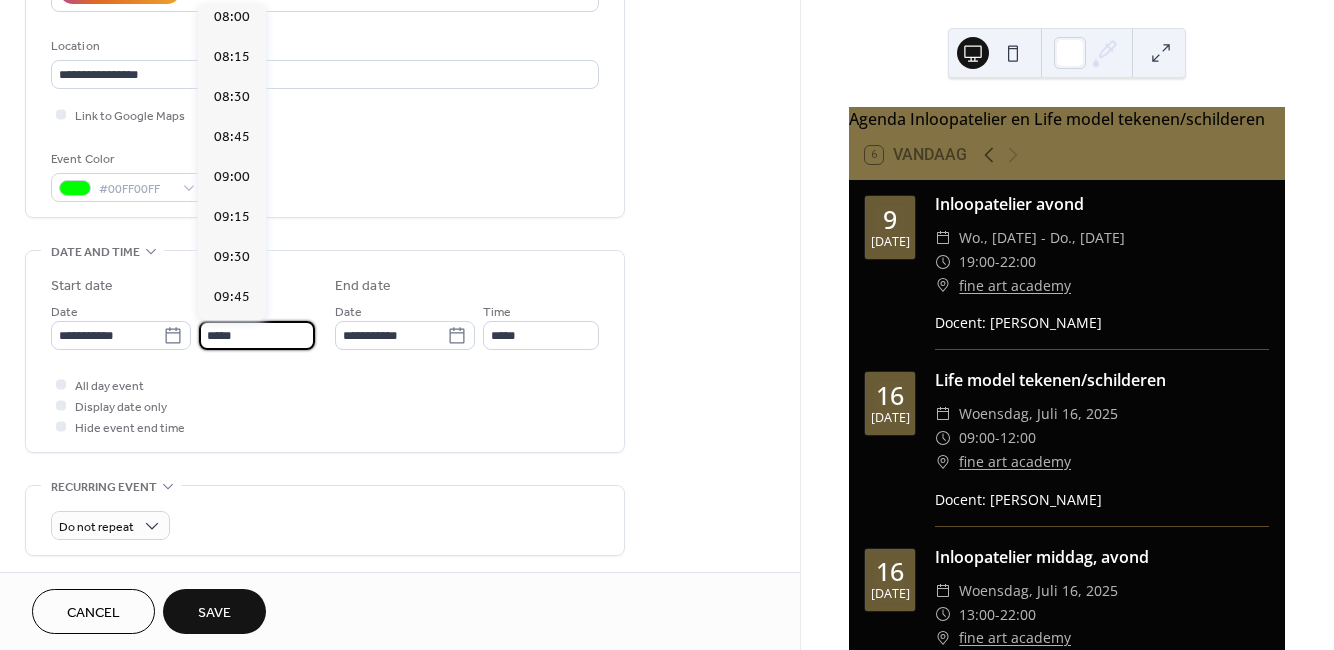 scroll, scrollTop: 1290, scrollLeft: 0, axis: vertical 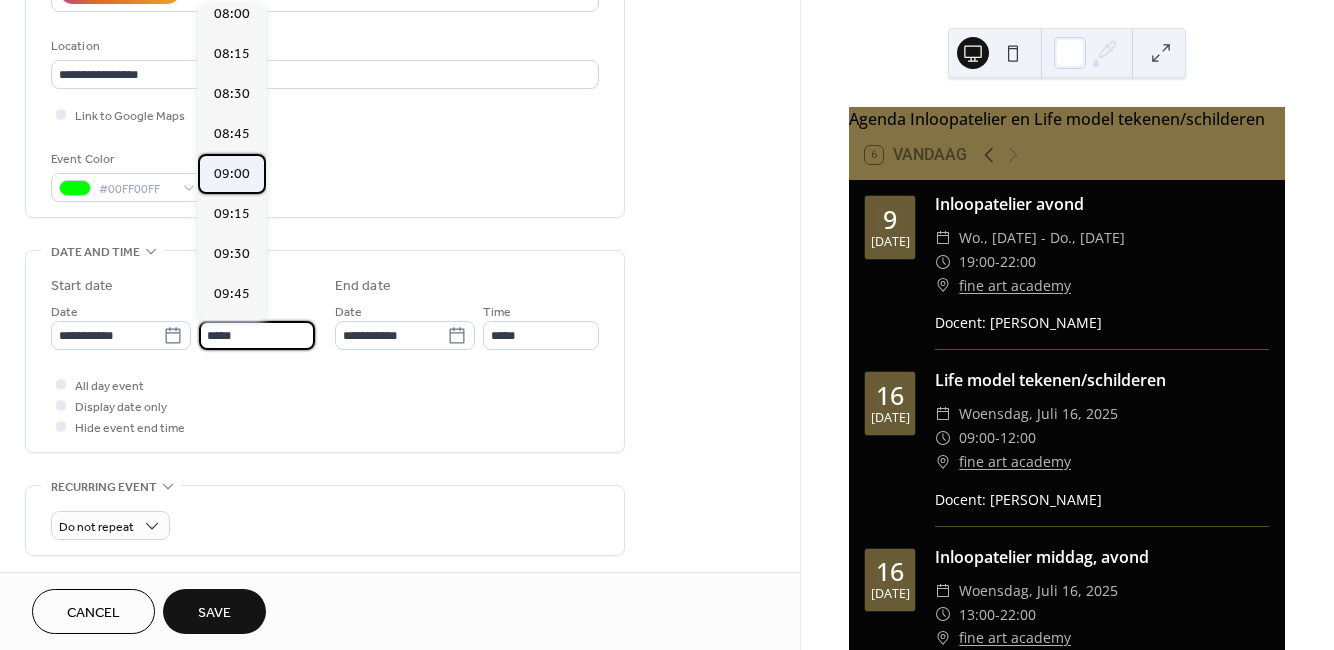 click on "09:00" at bounding box center [232, 174] 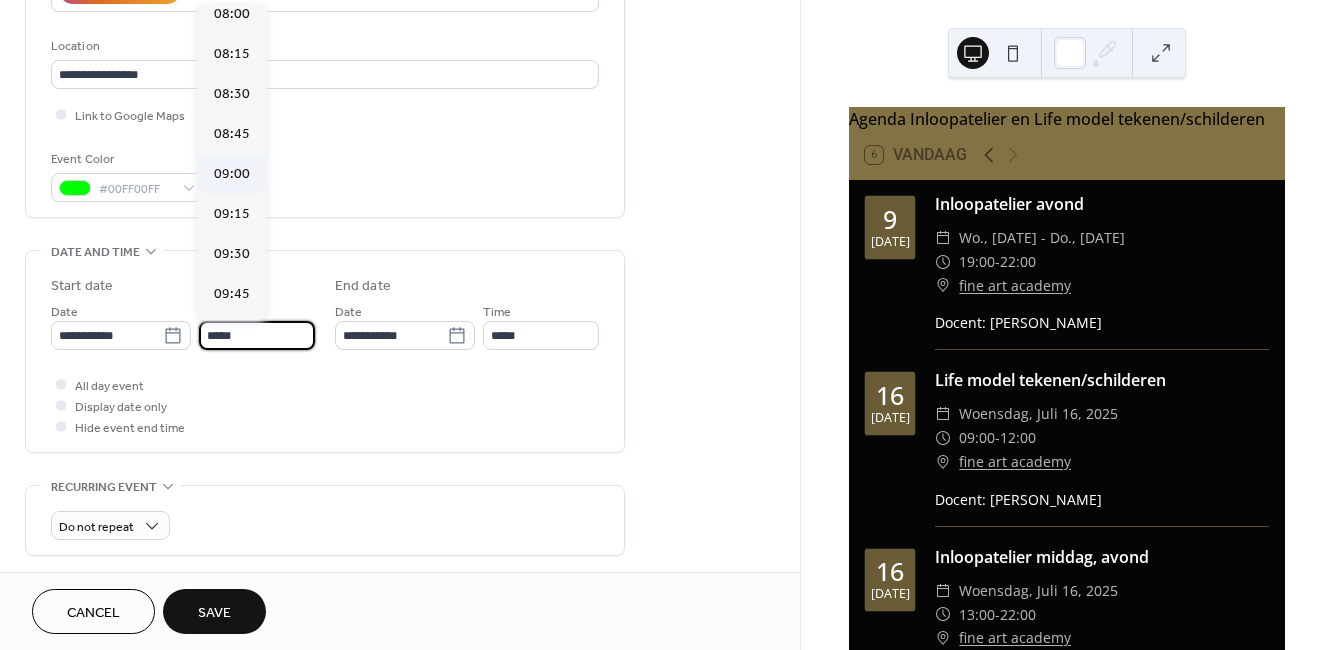 type on "*****" 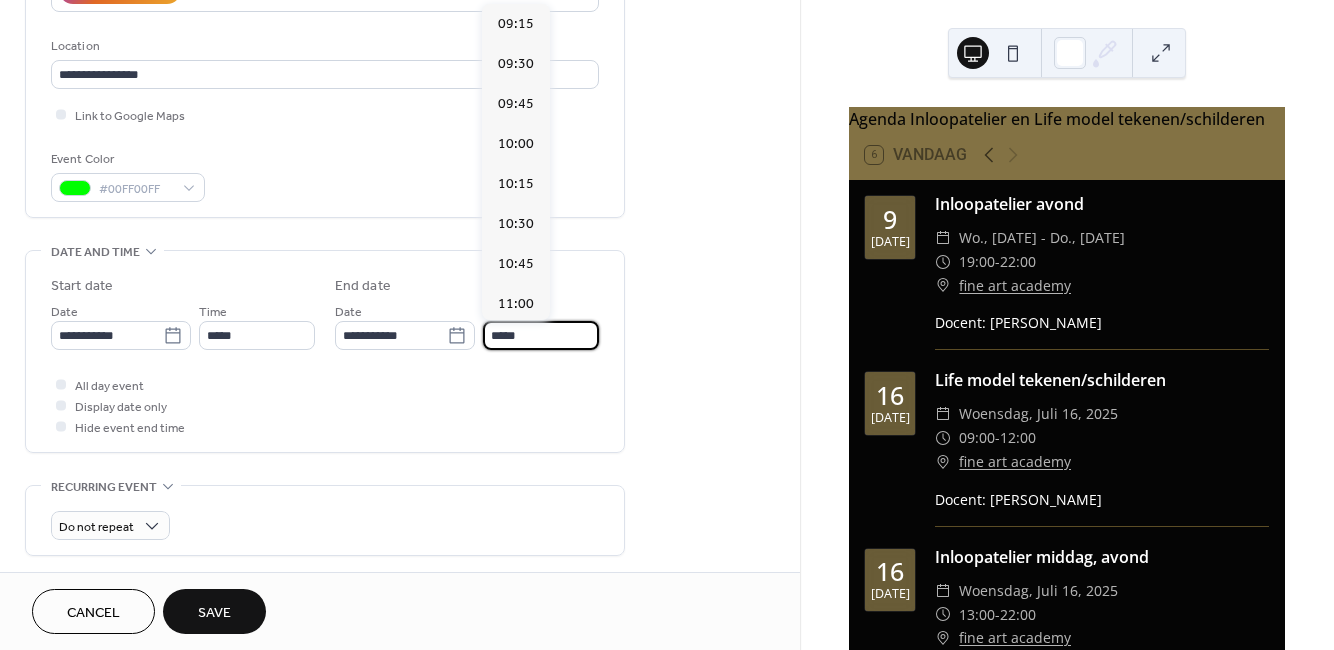 click on "*****" at bounding box center (541, 335) 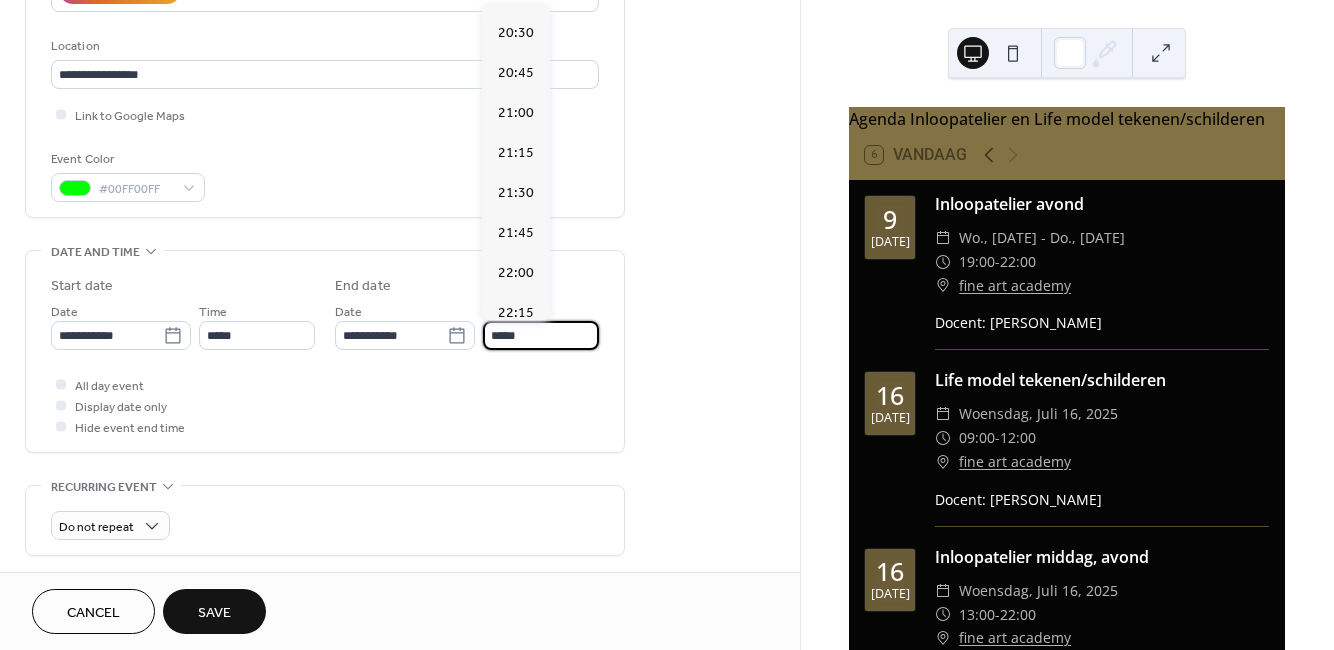 scroll, scrollTop: 1807, scrollLeft: 0, axis: vertical 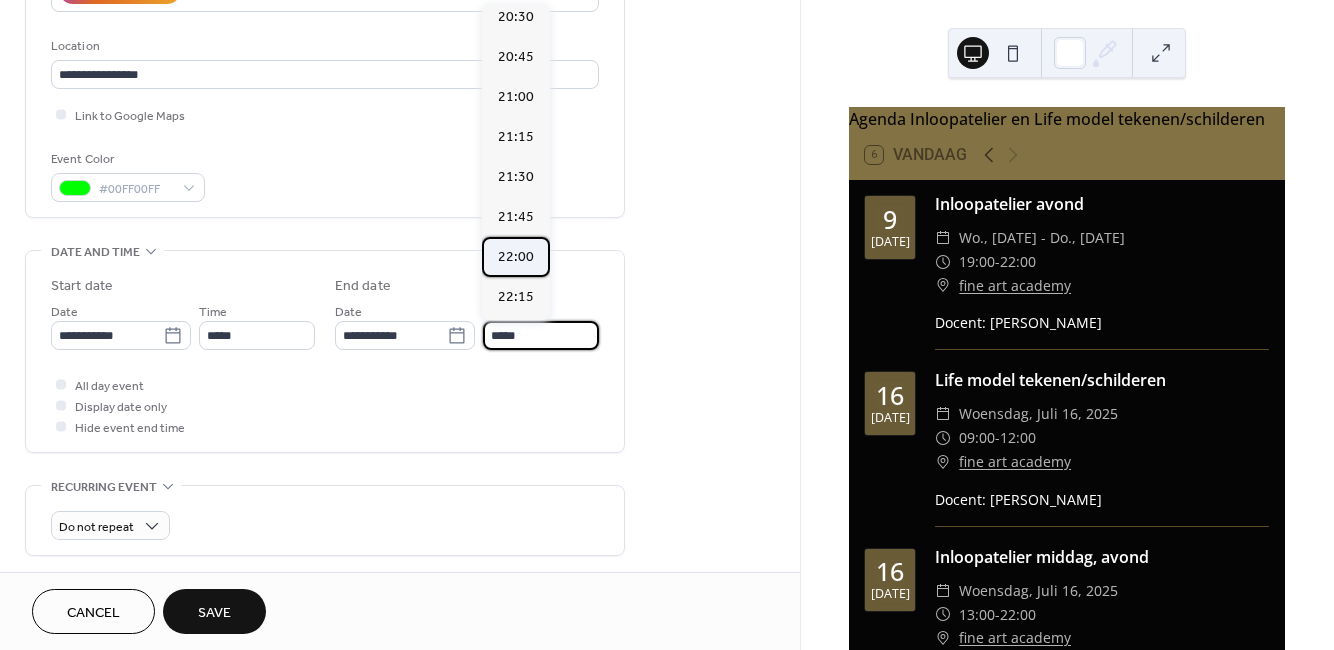 click on "22:00" at bounding box center [516, 257] 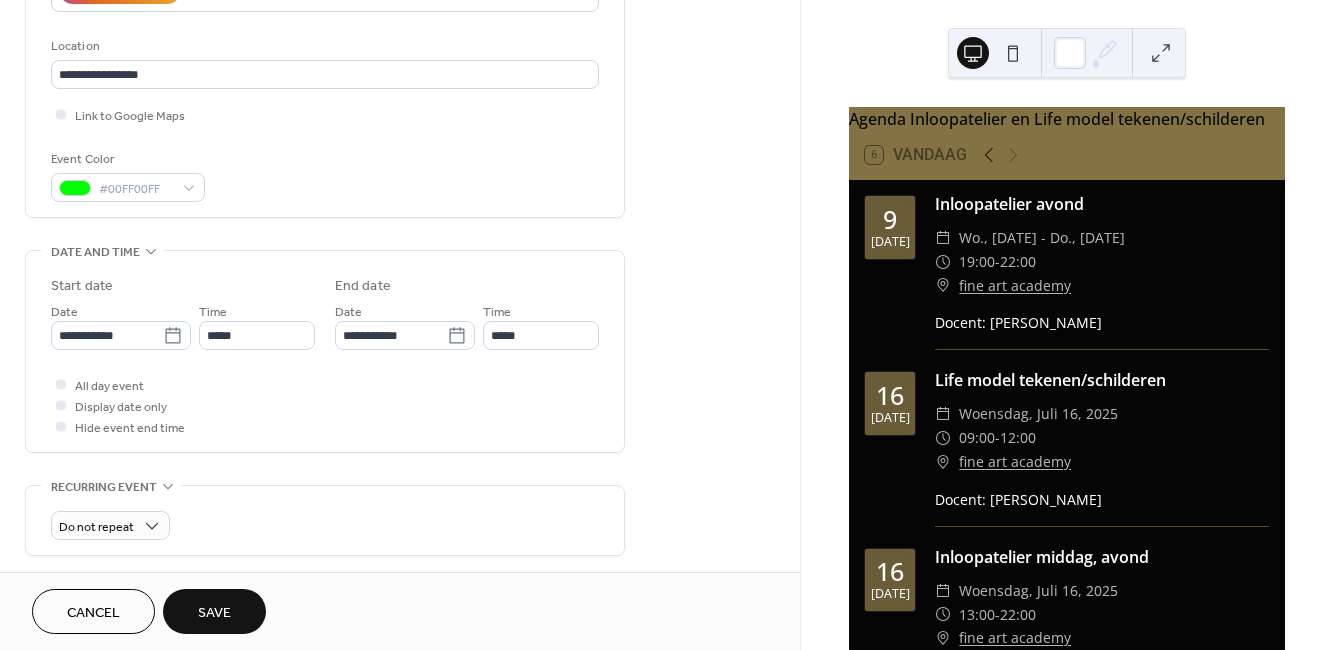 type on "*****" 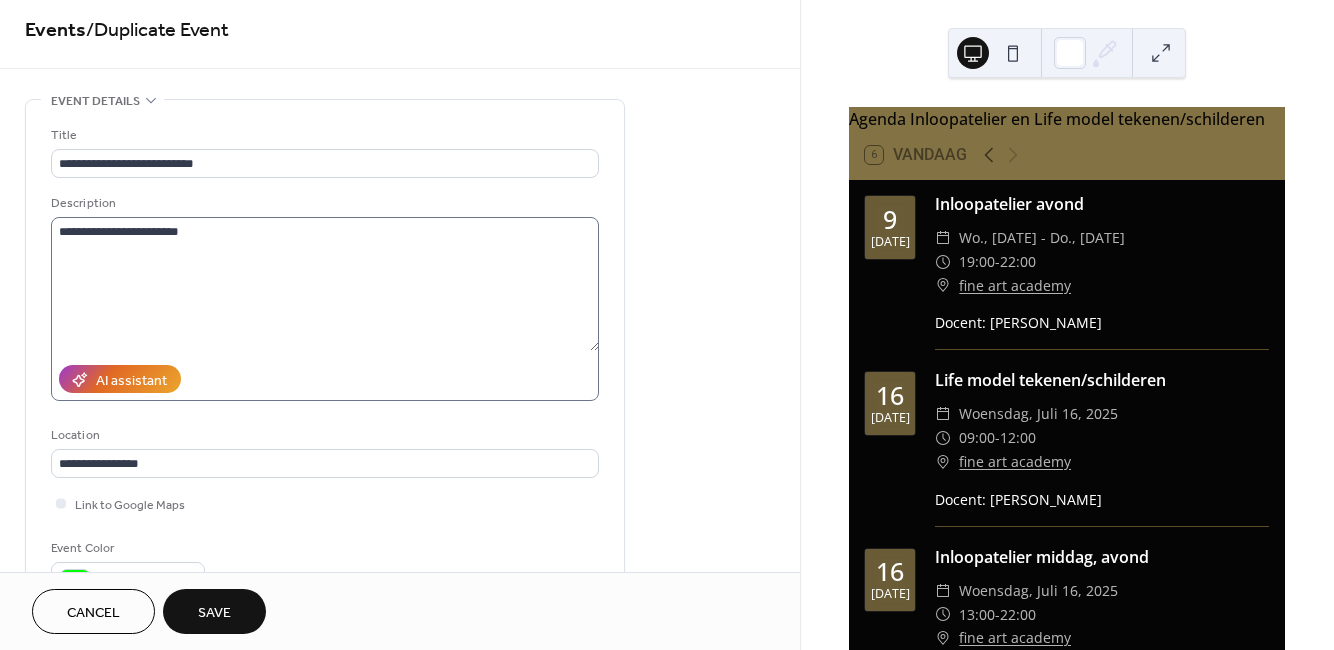 scroll, scrollTop: 0, scrollLeft: 0, axis: both 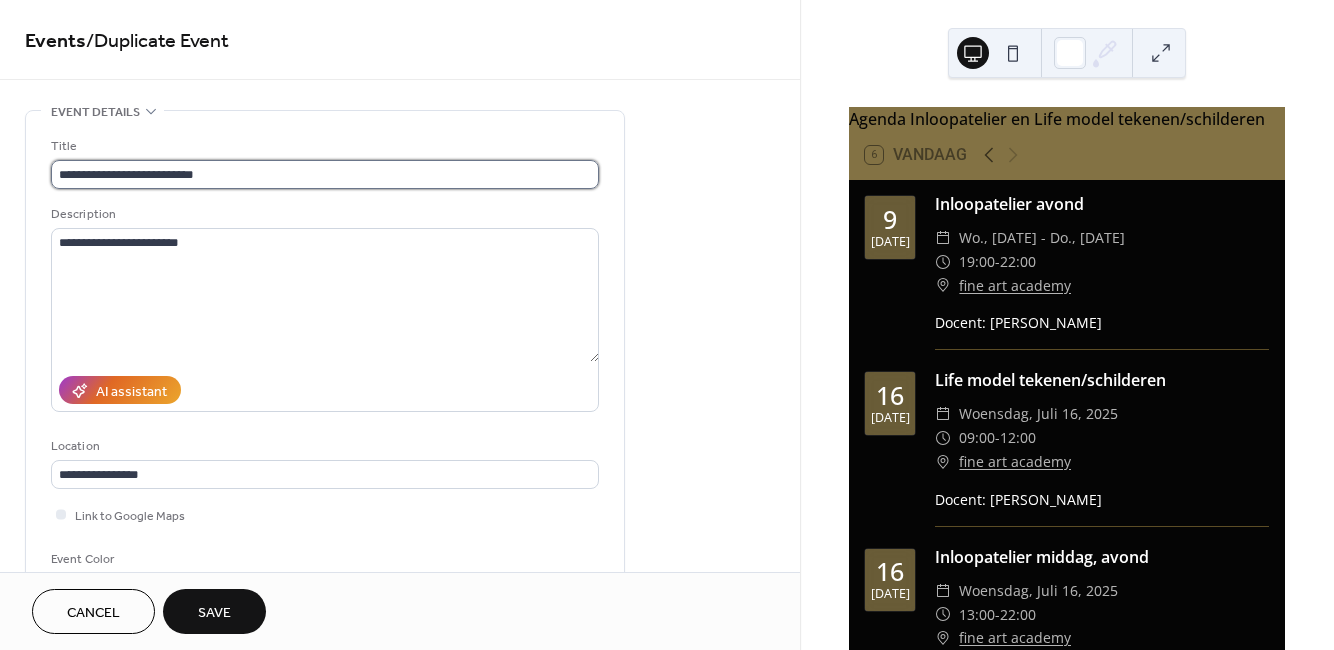 click on "**********" at bounding box center (325, 174) 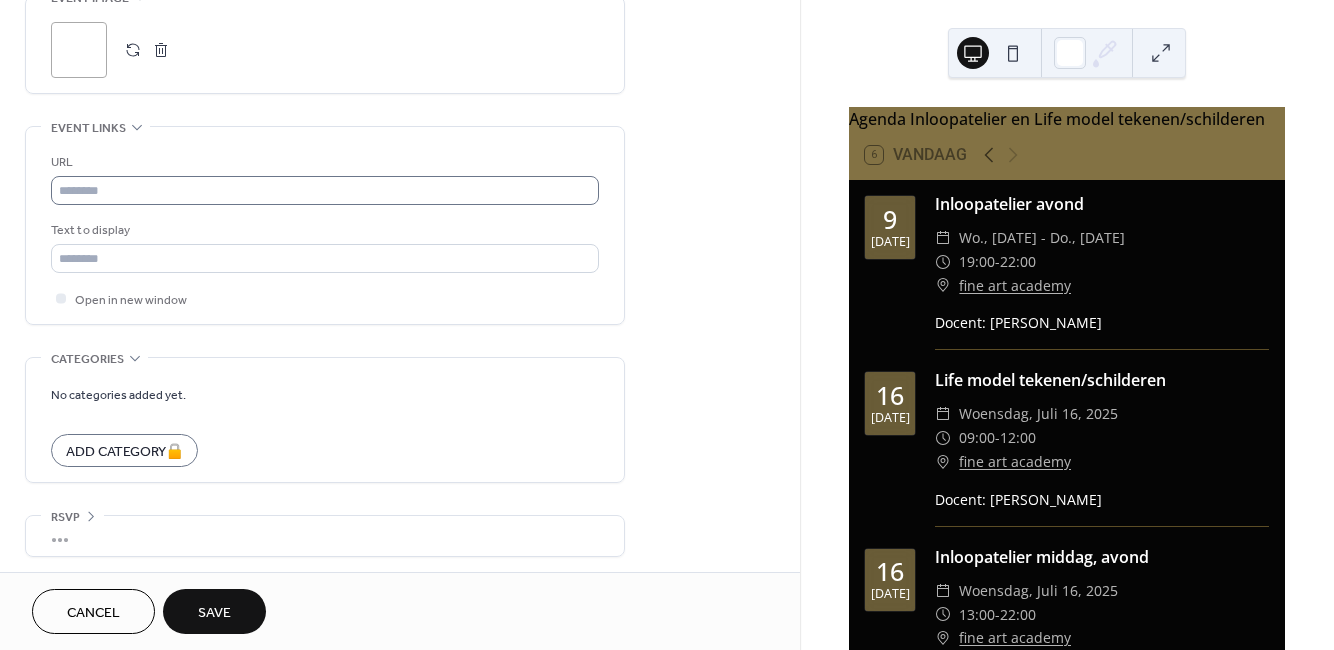 scroll, scrollTop: 995, scrollLeft: 0, axis: vertical 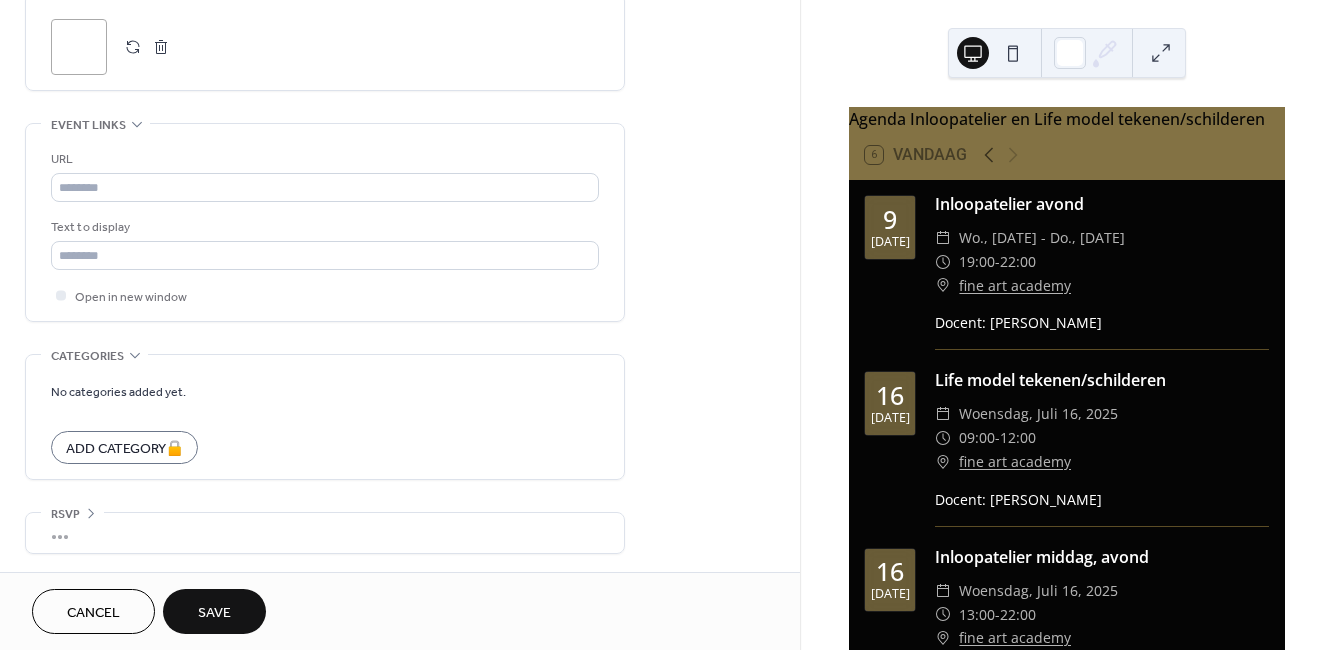 type on "**********" 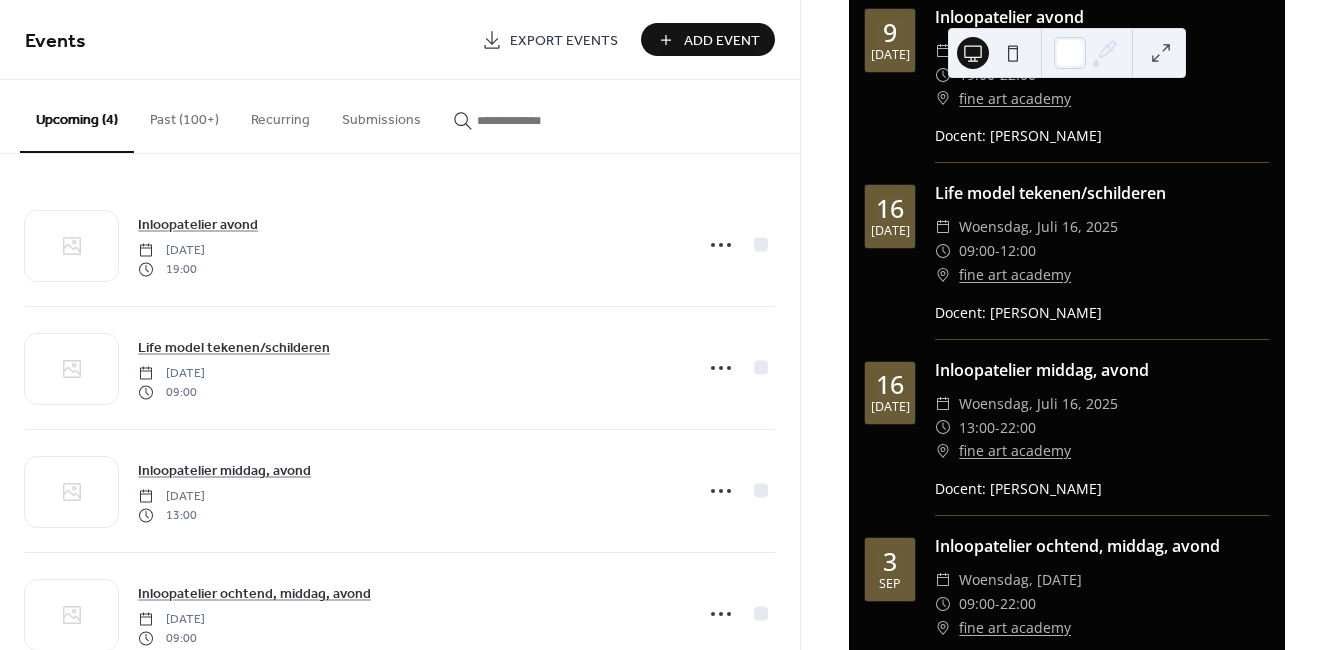 scroll, scrollTop: 287, scrollLeft: 0, axis: vertical 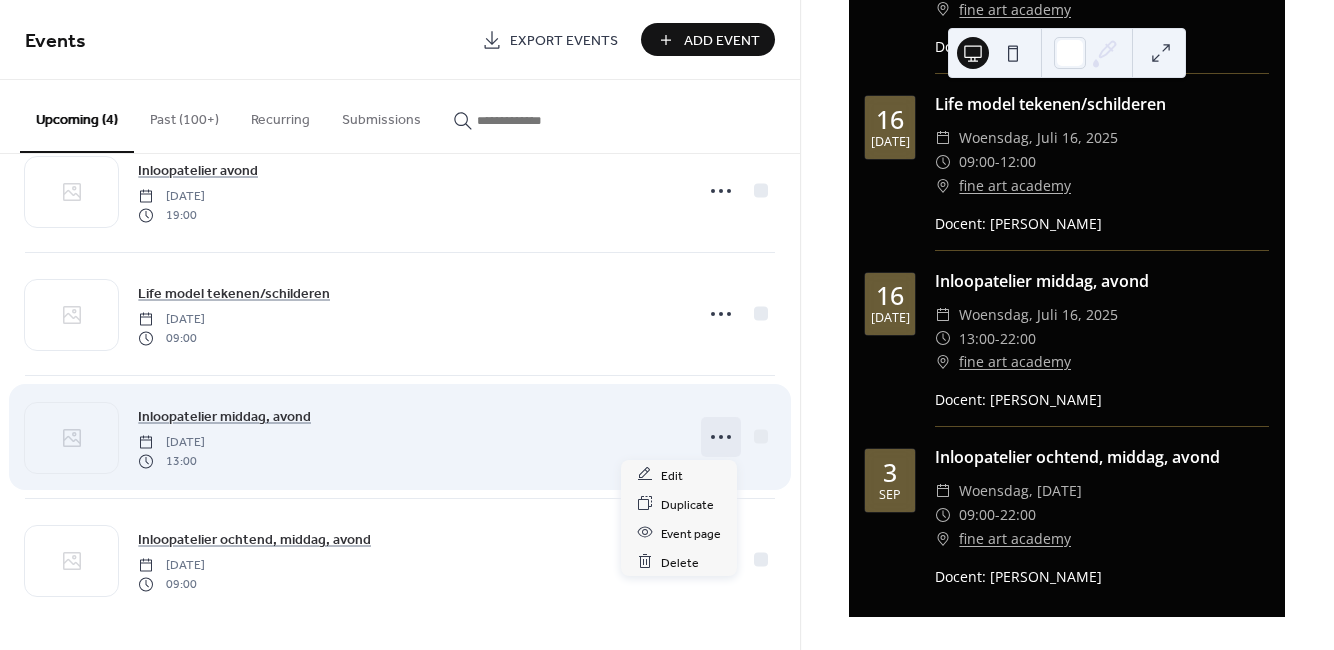 click 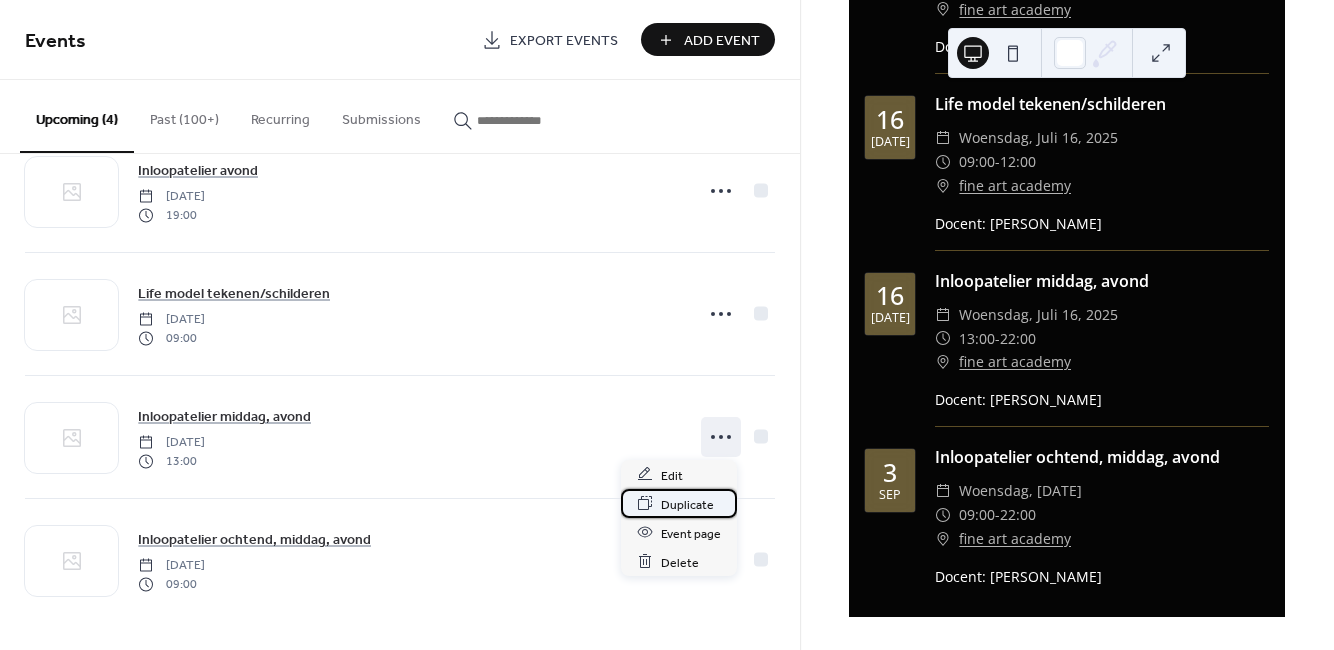 click on "Duplicate" at bounding box center (687, 504) 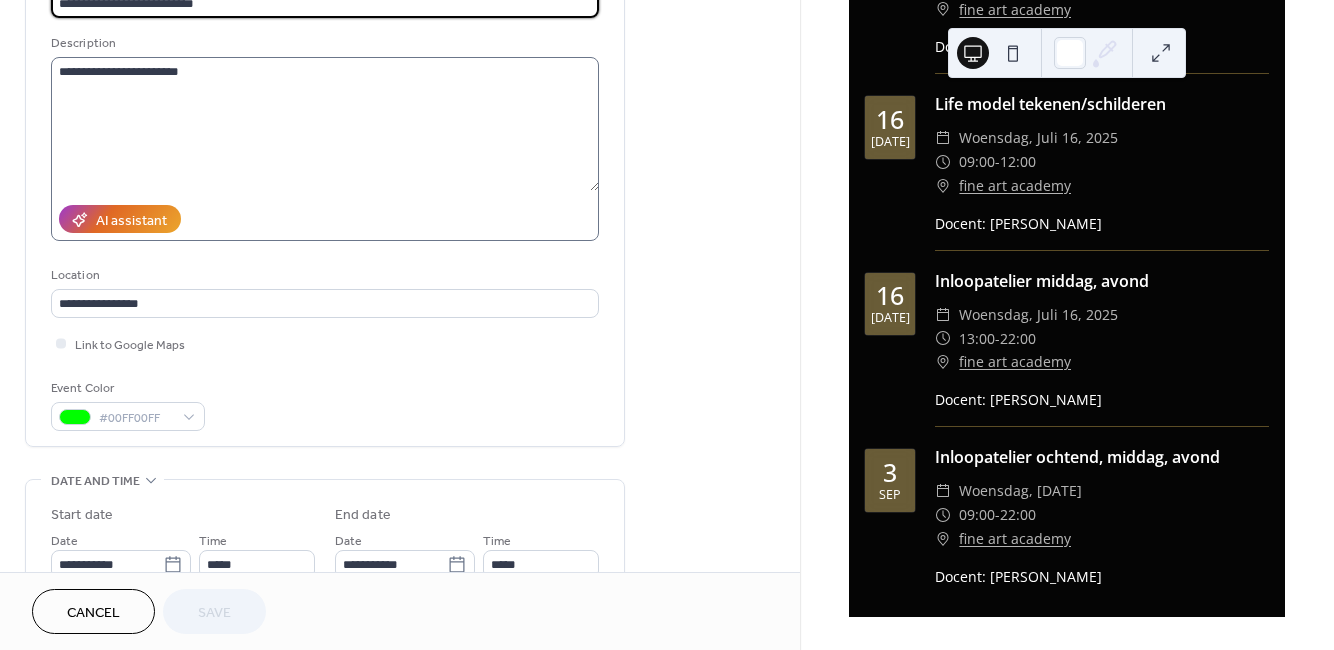 scroll, scrollTop: 200, scrollLeft: 0, axis: vertical 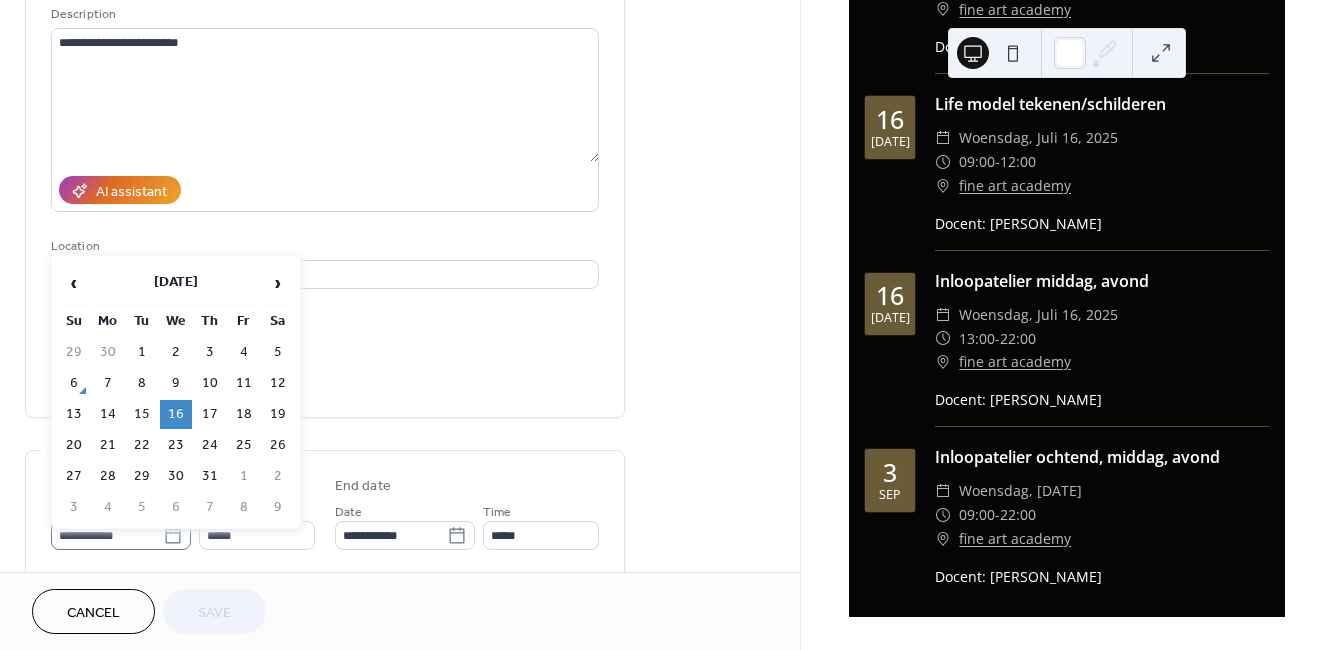 click 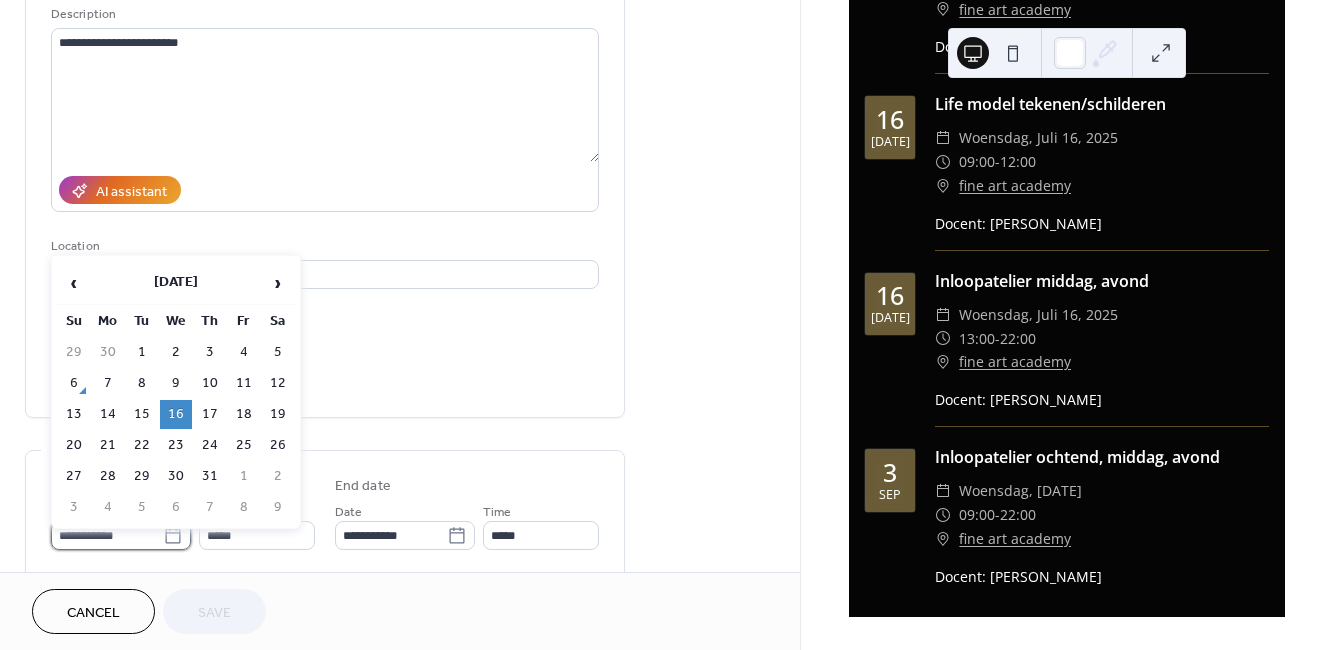 click on "**********" at bounding box center (107, 535) 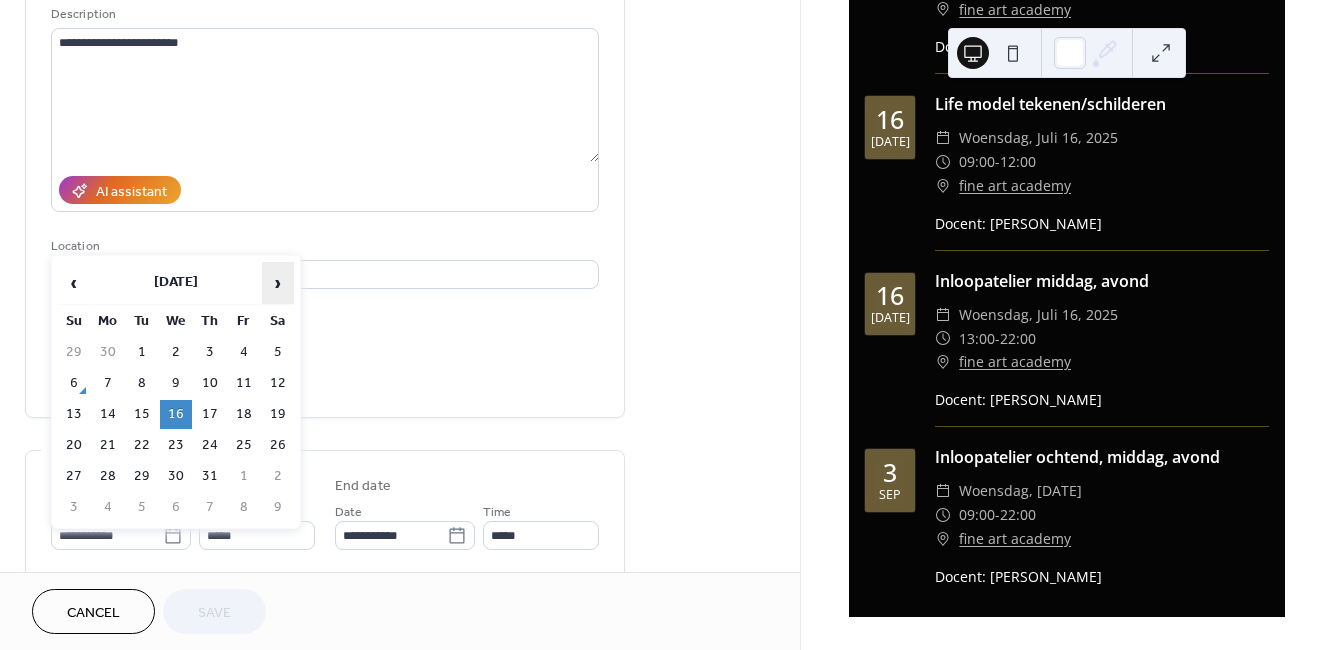 click on "›" at bounding box center (278, 283) 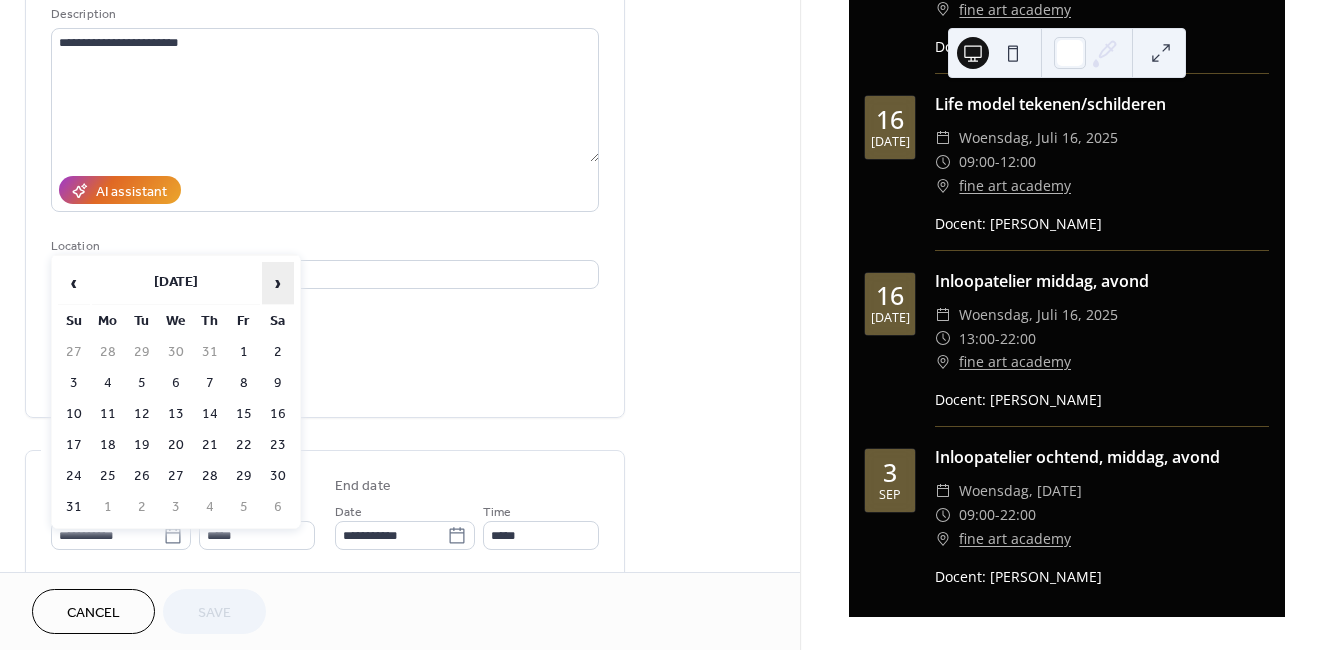 click on "›" at bounding box center [278, 283] 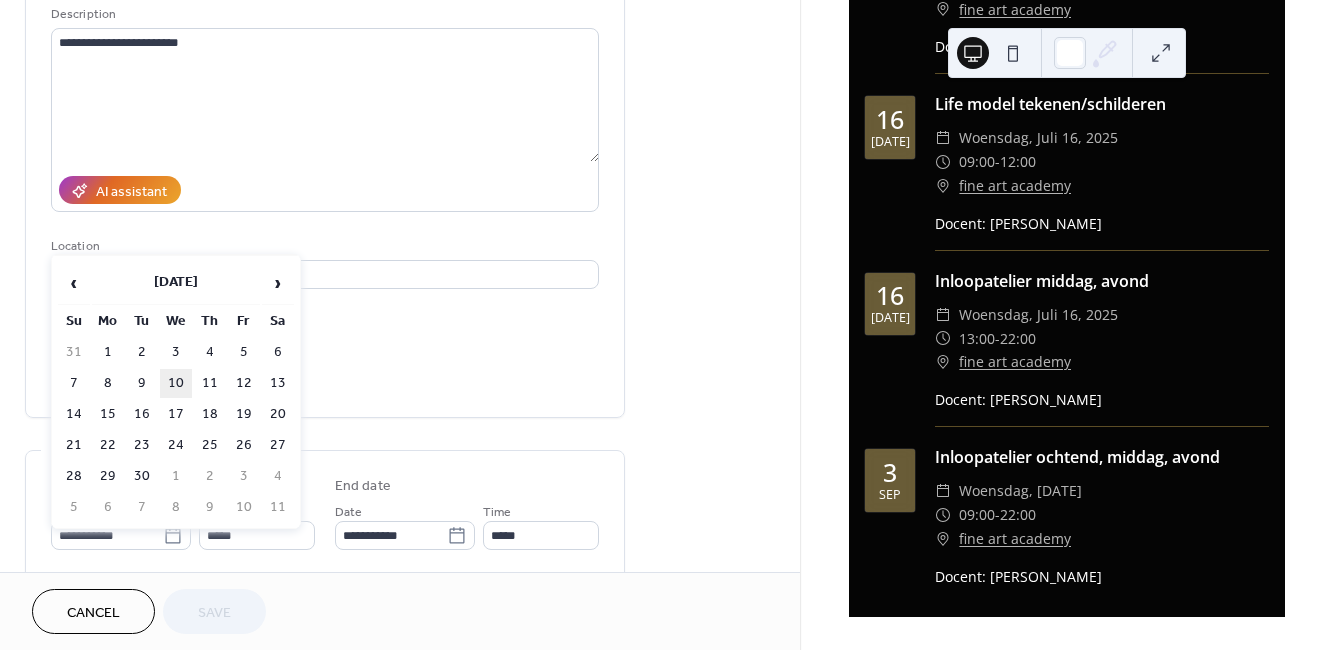 click on "10" at bounding box center [176, 383] 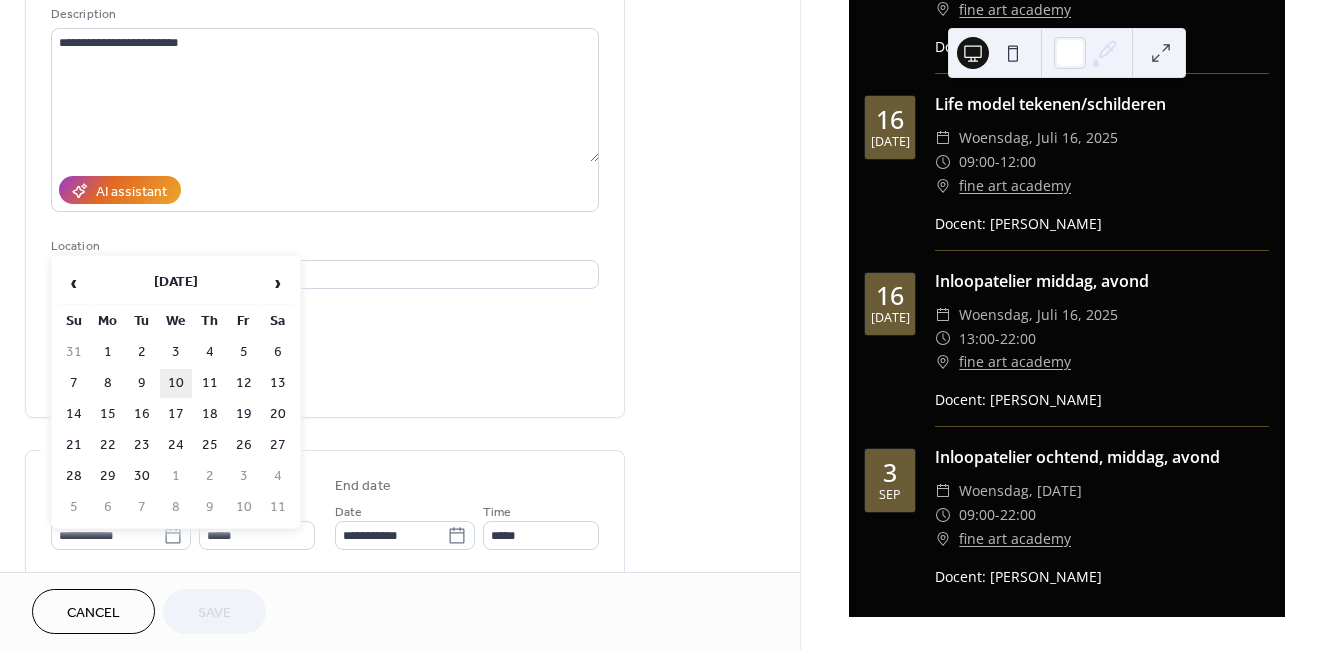 type on "**********" 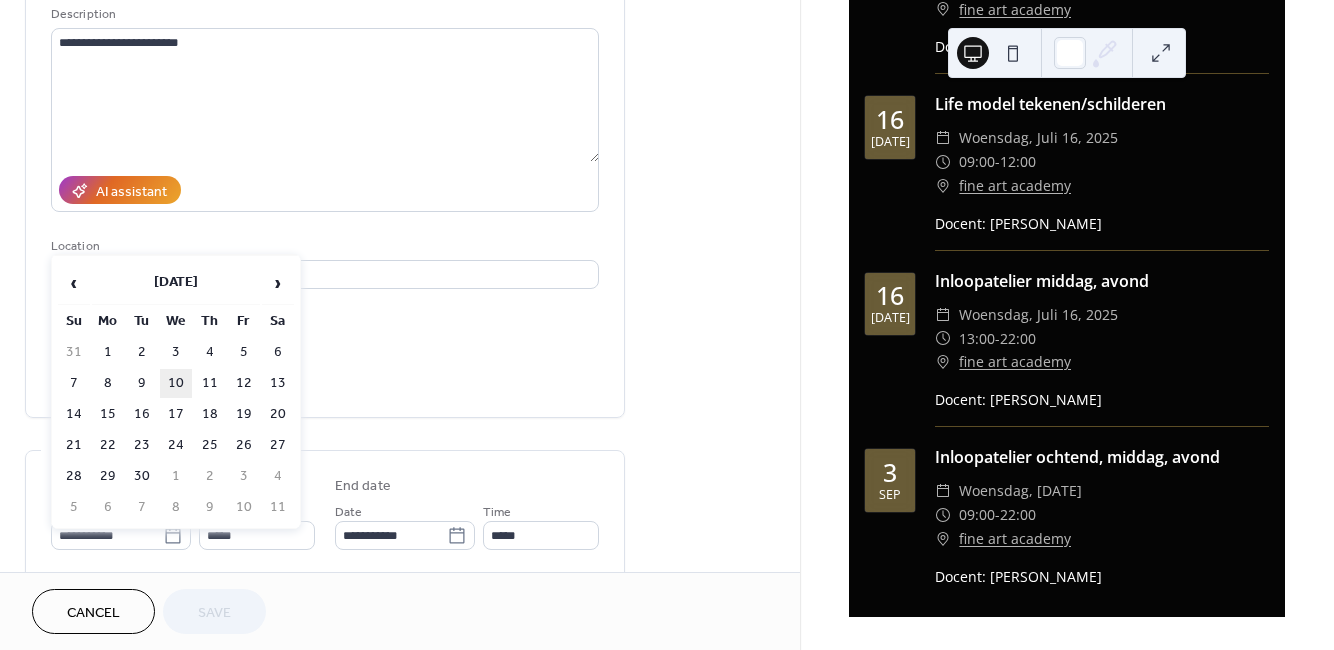 type on "**********" 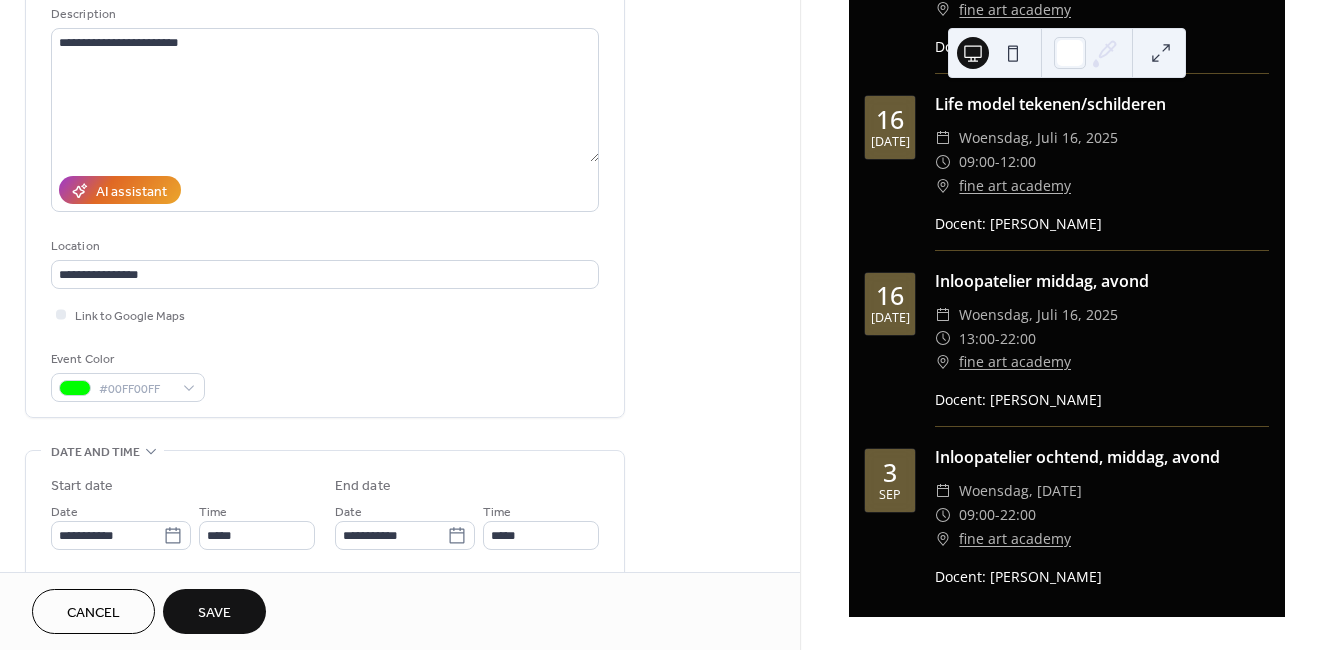 click on "Save" at bounding box center (214, 611) 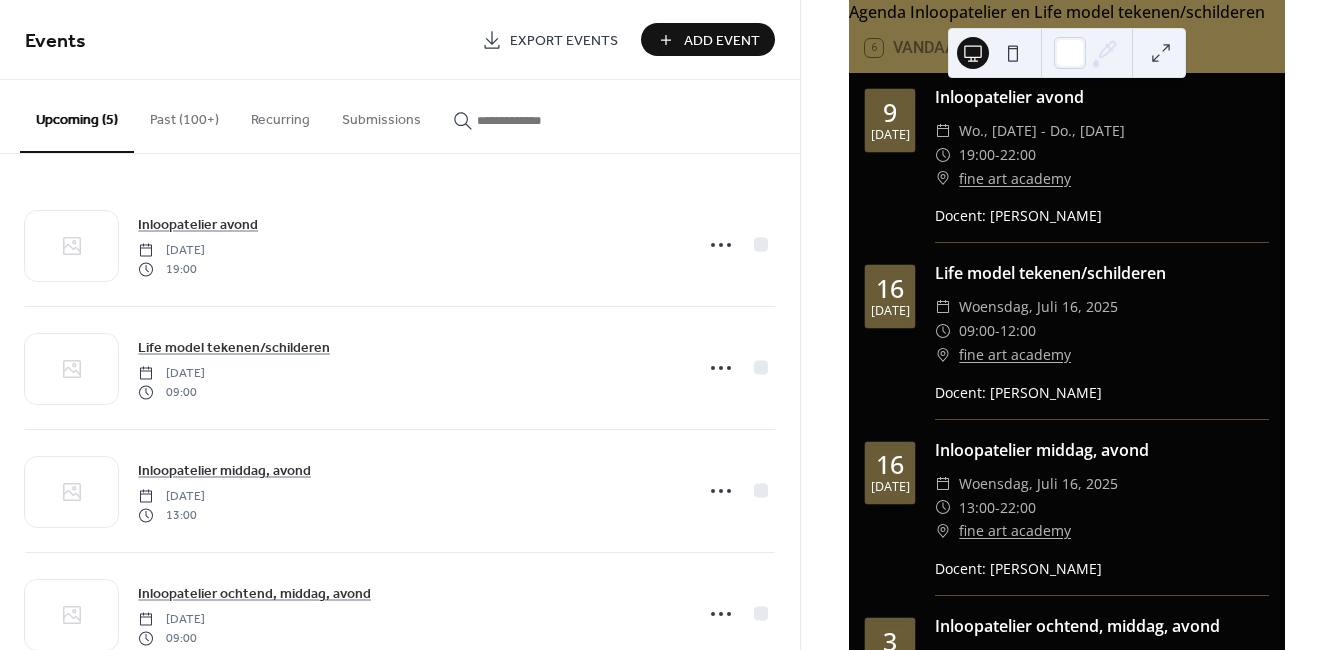 scroll, scrollTop: 63, scrollLeft: 0, axis: vertical 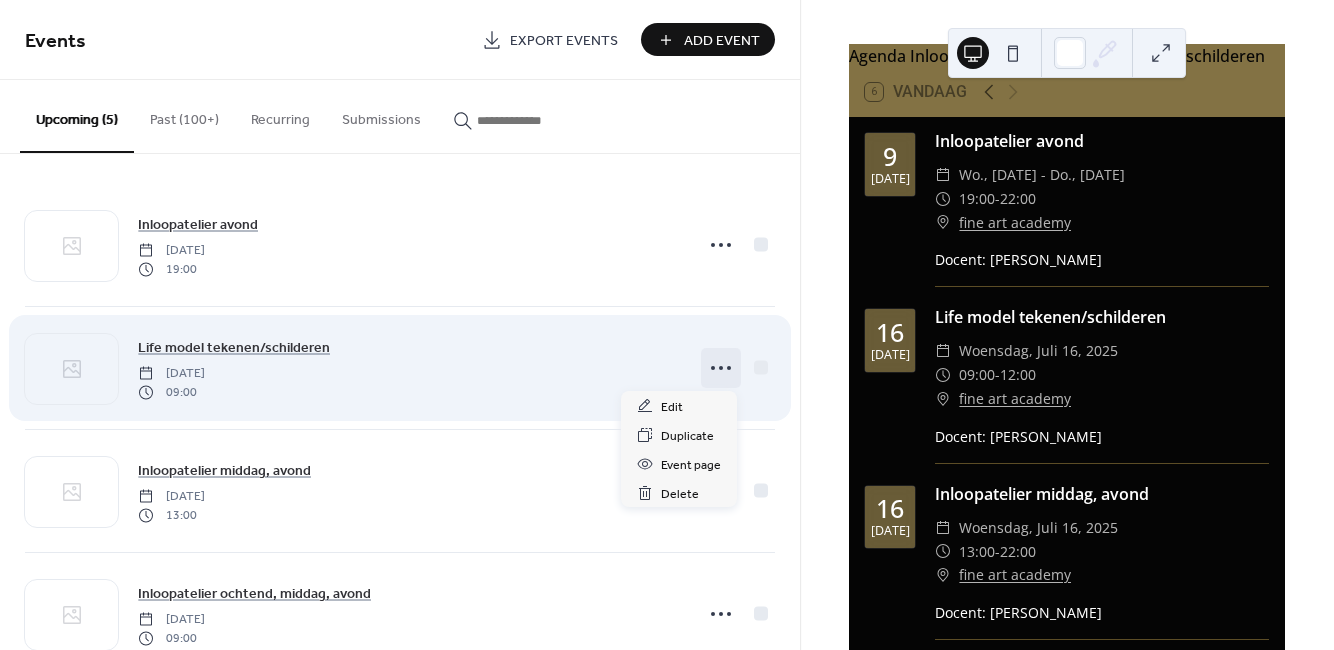 click 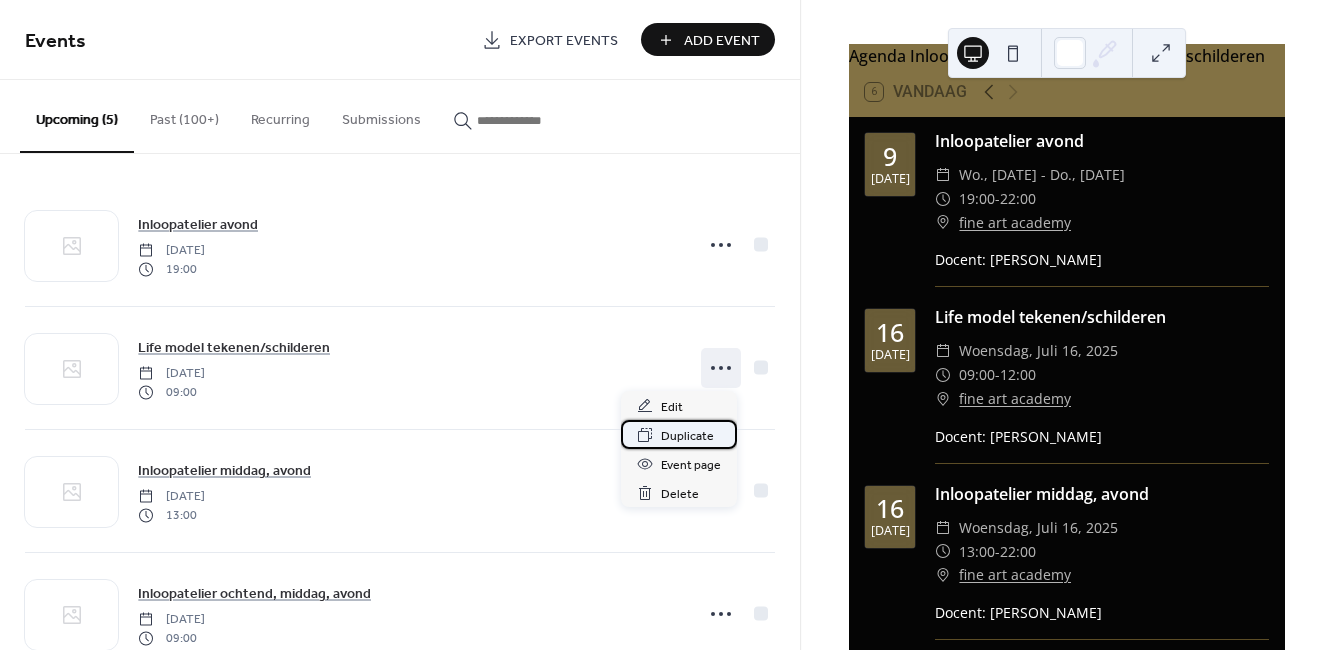 click on "Duplicate" at bounding box center (687, 436) 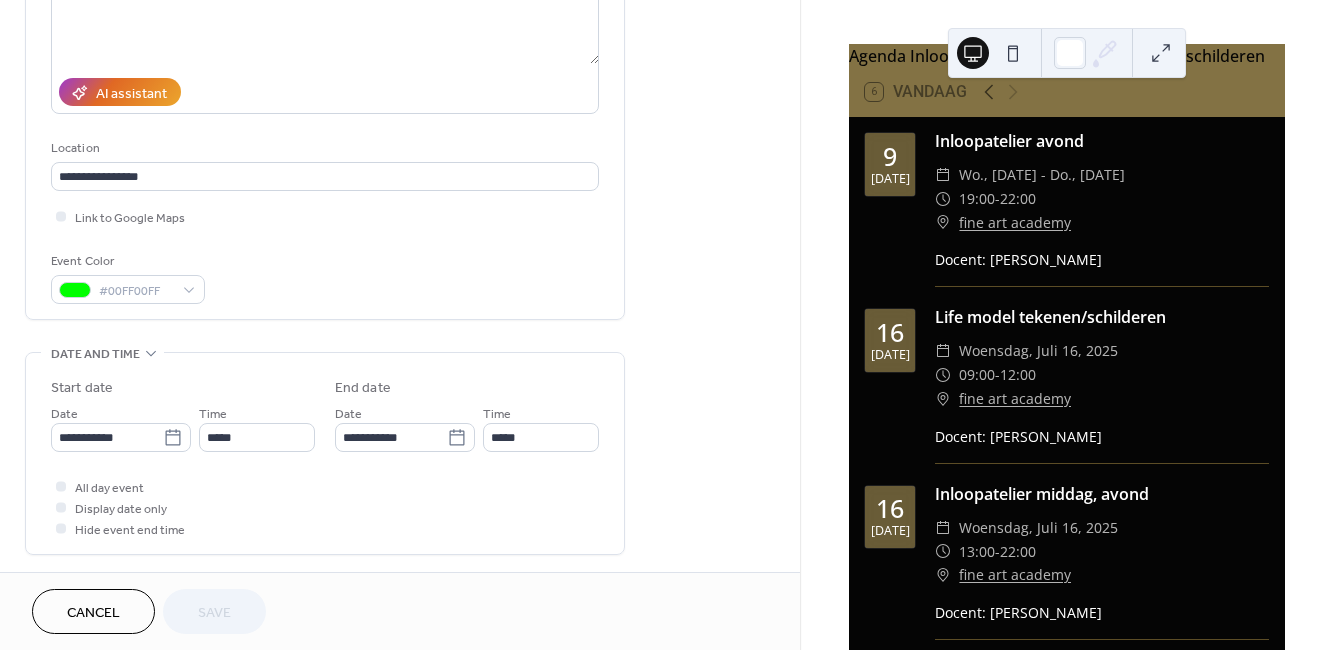 scroll, scrollTop: 300, scrollLeft: 0, axis: vertical 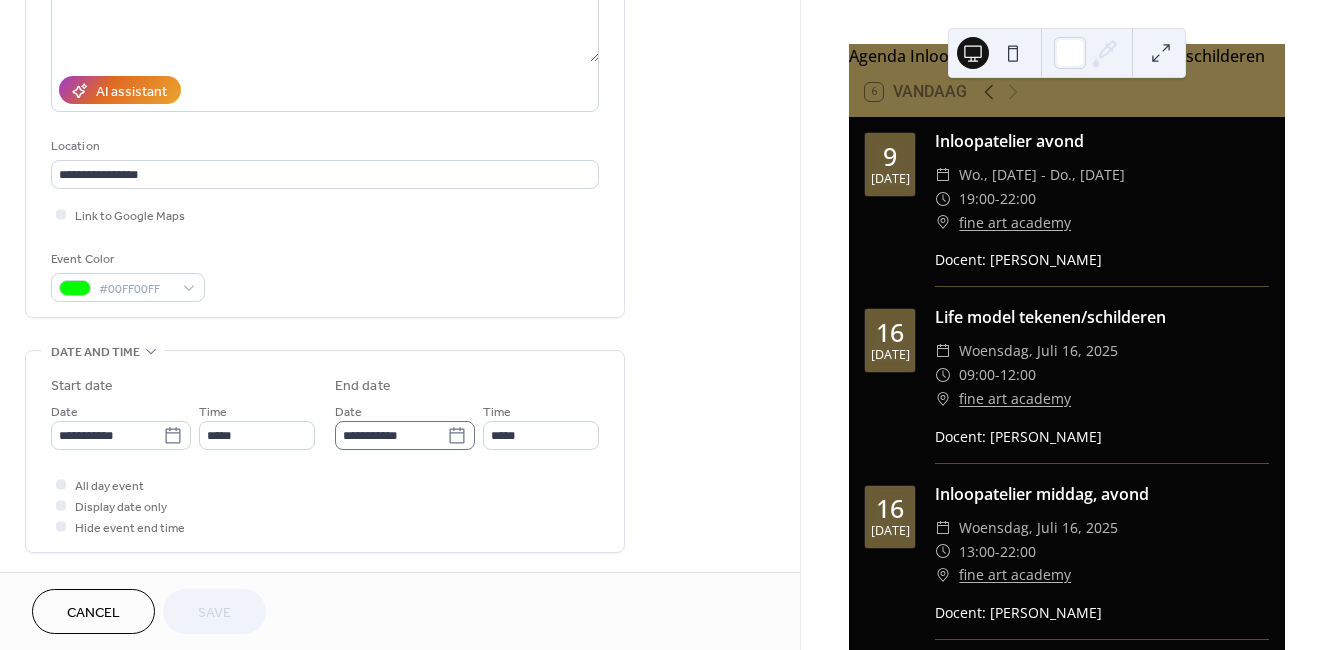 click 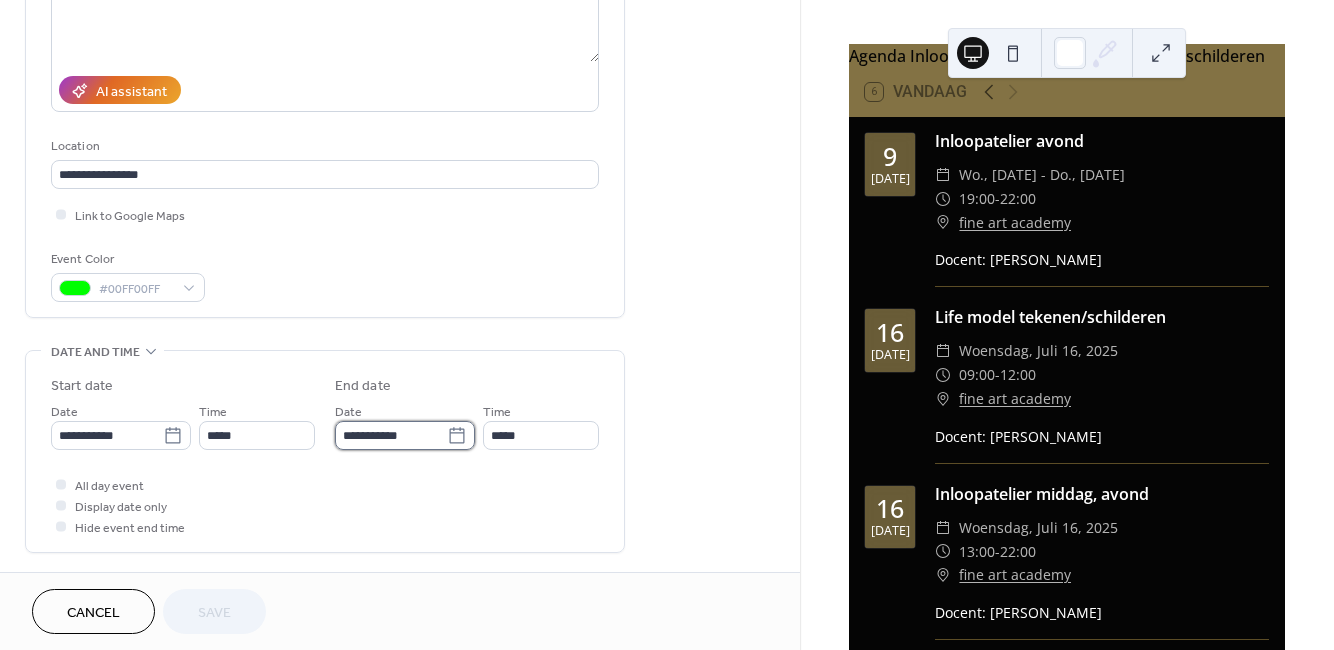 click on "**********" at bounding box center (391, 435) 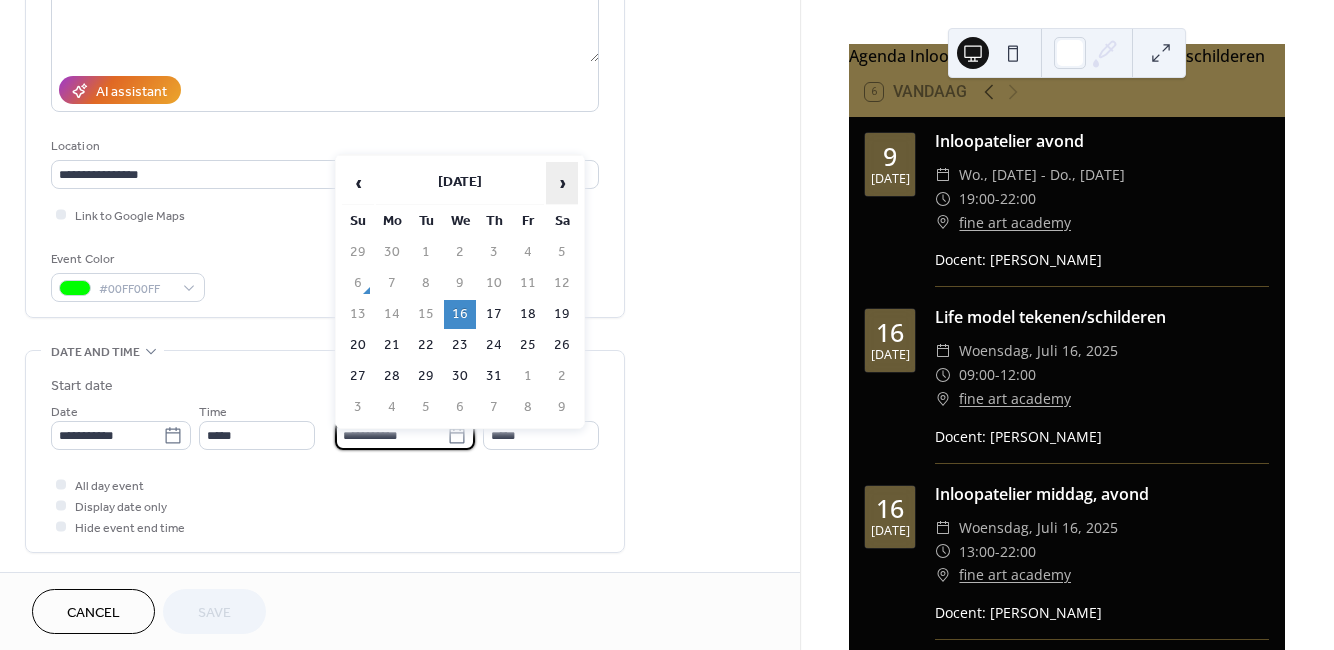 click on "›" at bounding box center [562, 183] 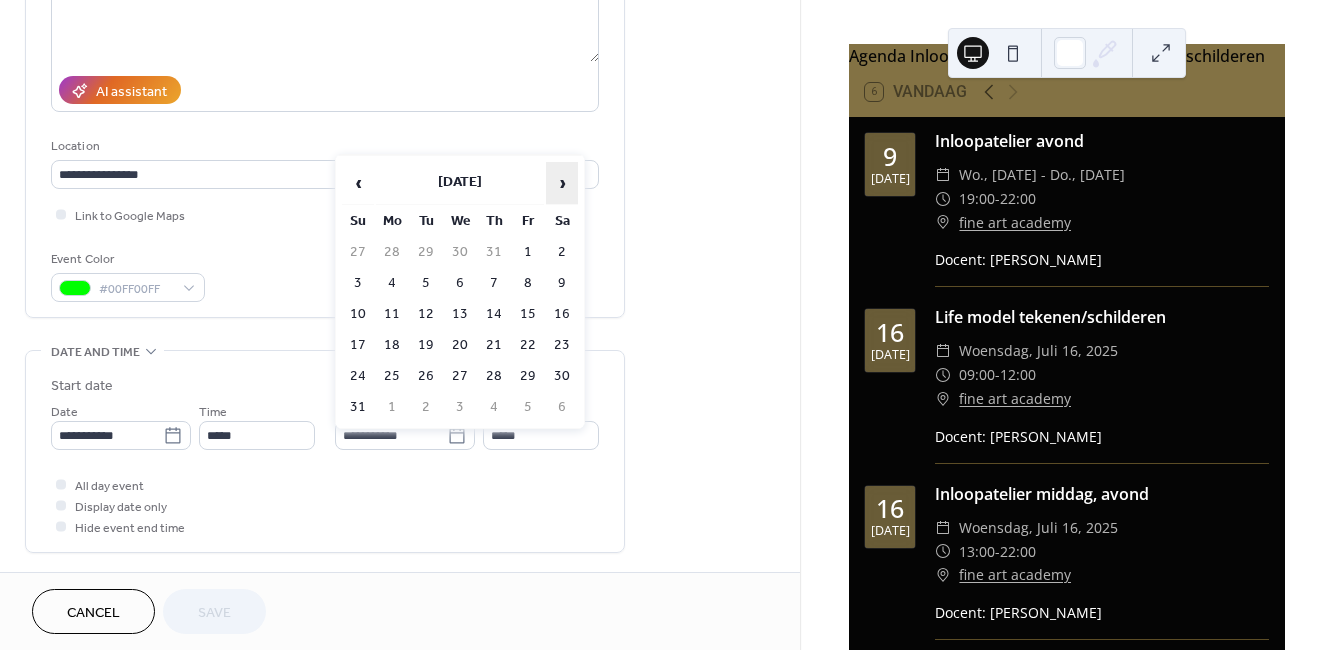 click on "›" at bounding box center (562, 183) 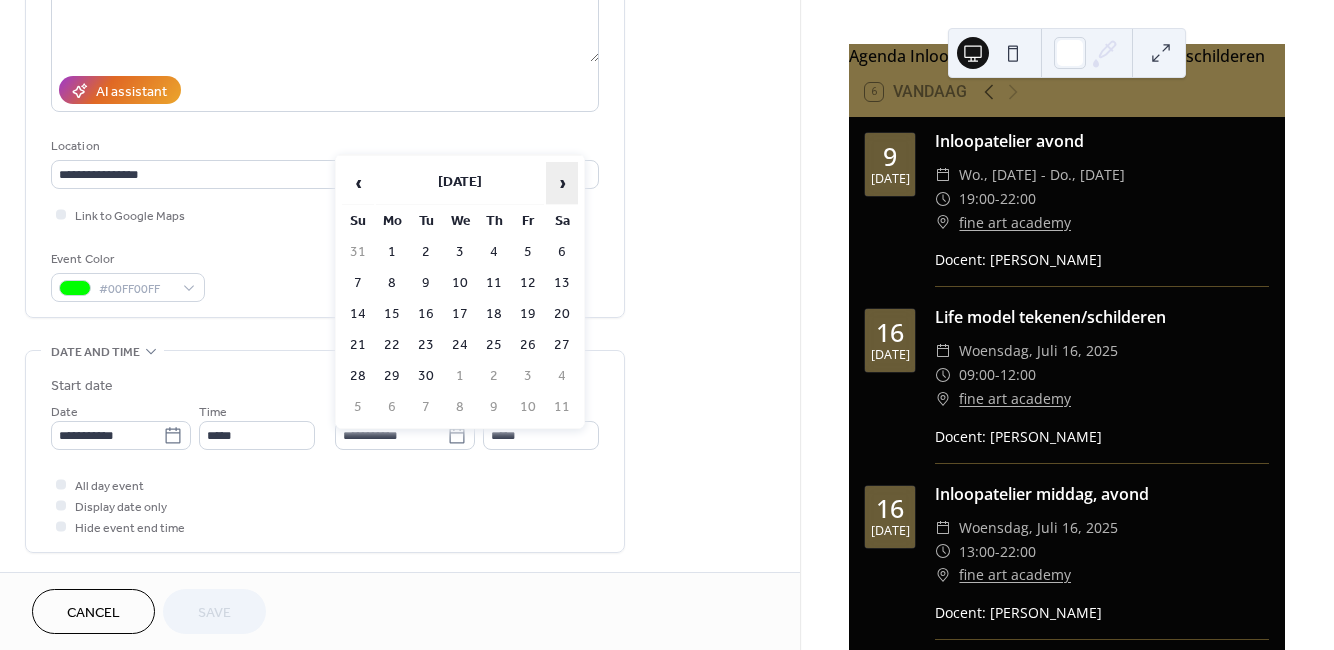 click on "›" at bounding box center [562, 183] 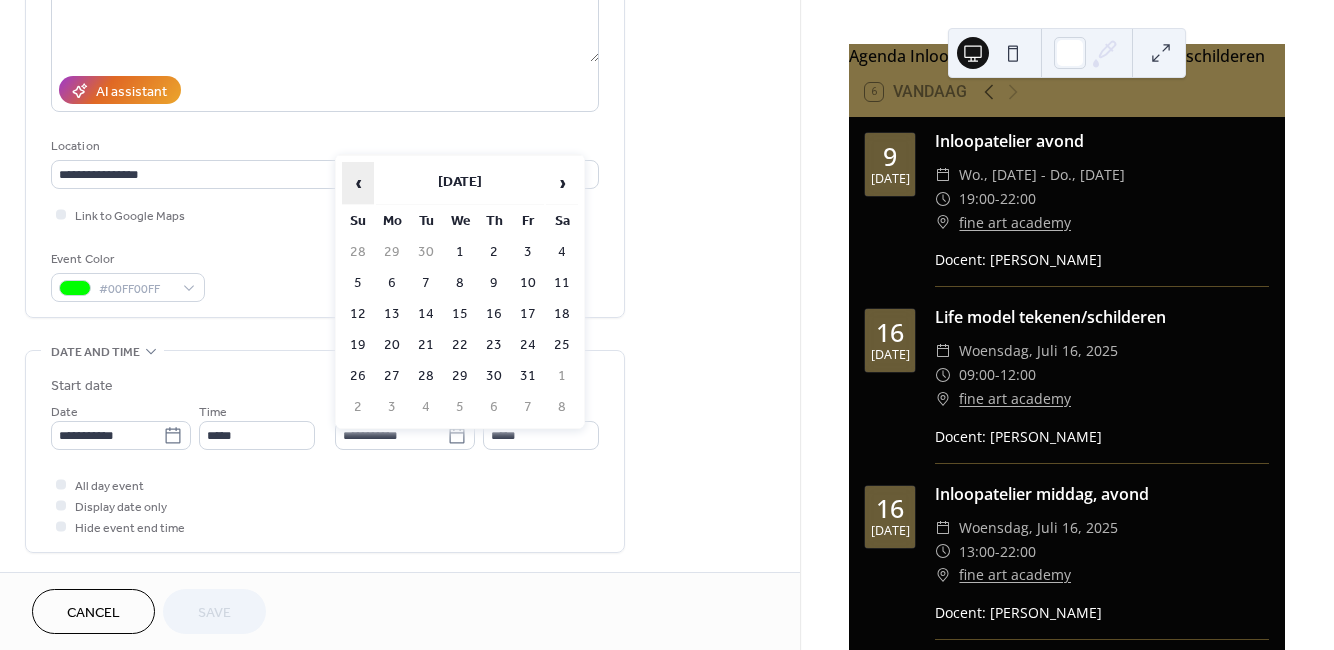 click on "‹" at bounding box center (358, 183) 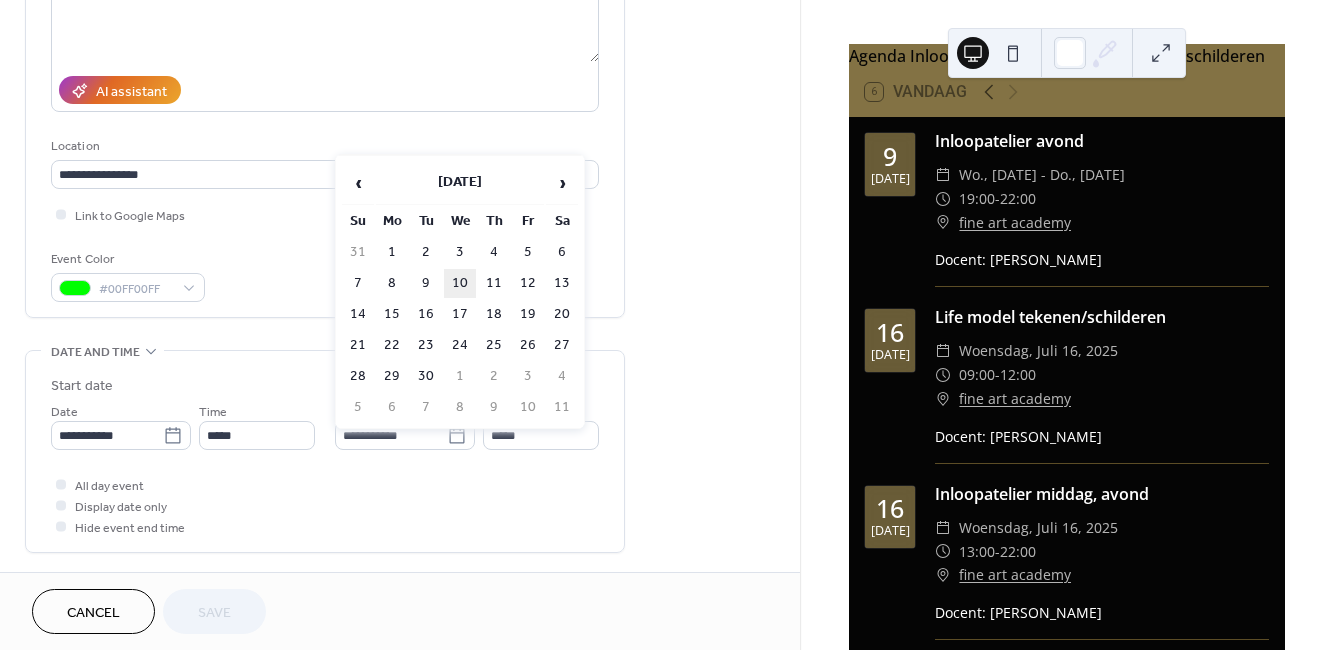 click on "10" at bounding box center [460, 283] 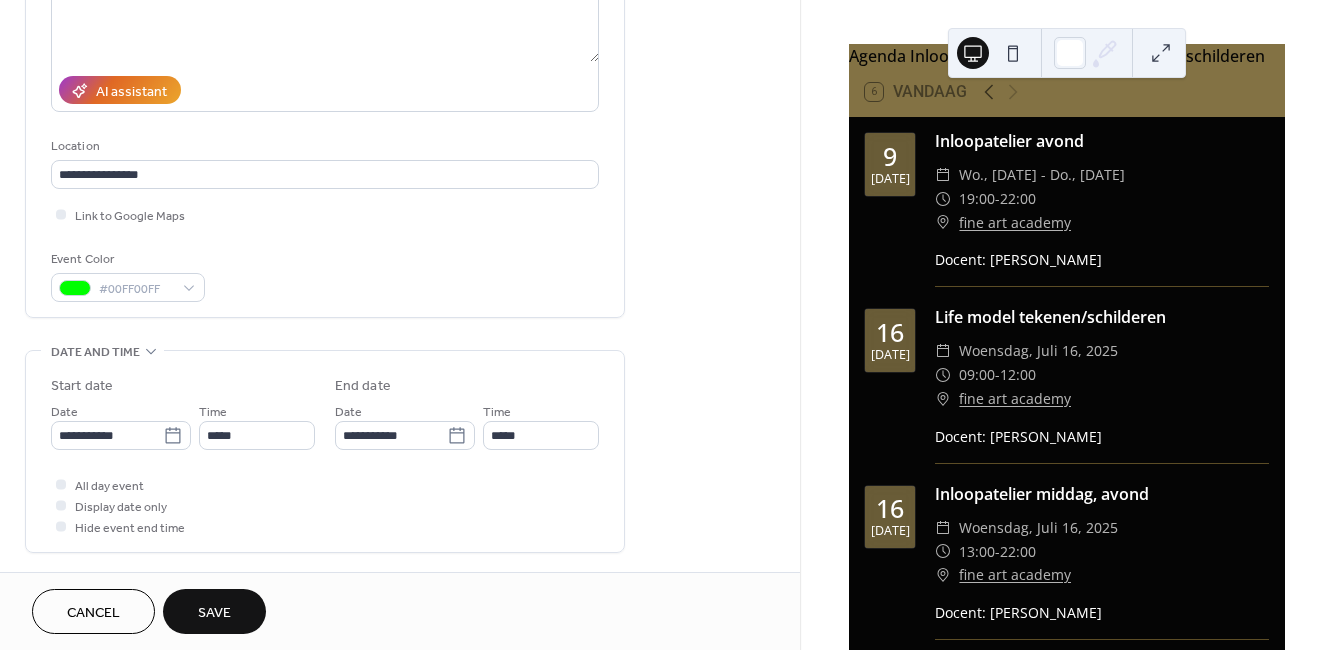 click on "Save" at bounding box center [214, 611] 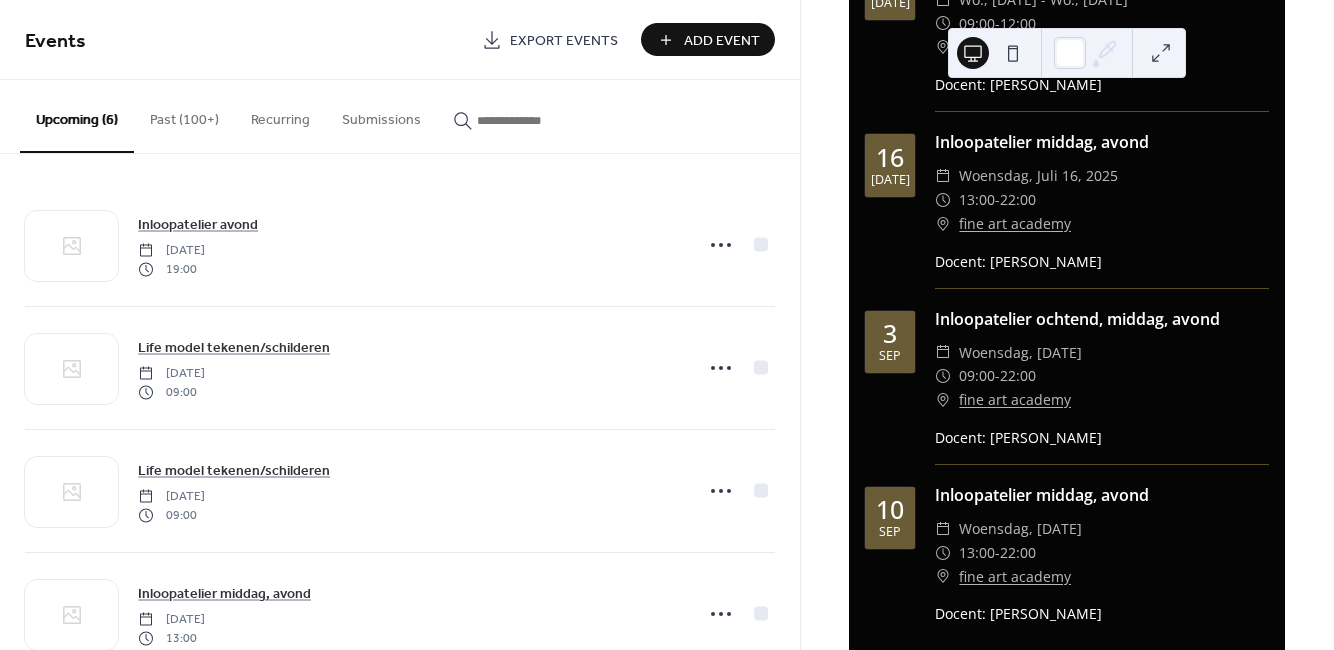 scroll, scrollTop: 639, scrollLeft: 0, axis: vertical 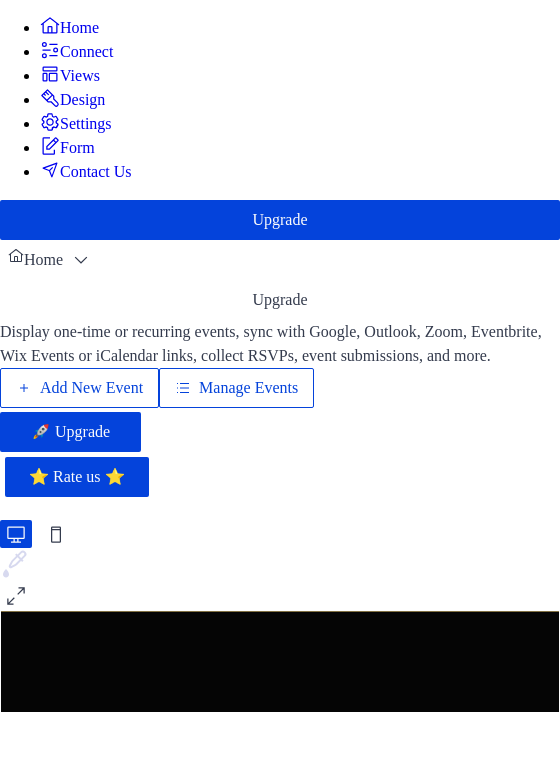 click on "Manage Events" at bounding box center (248, 388) 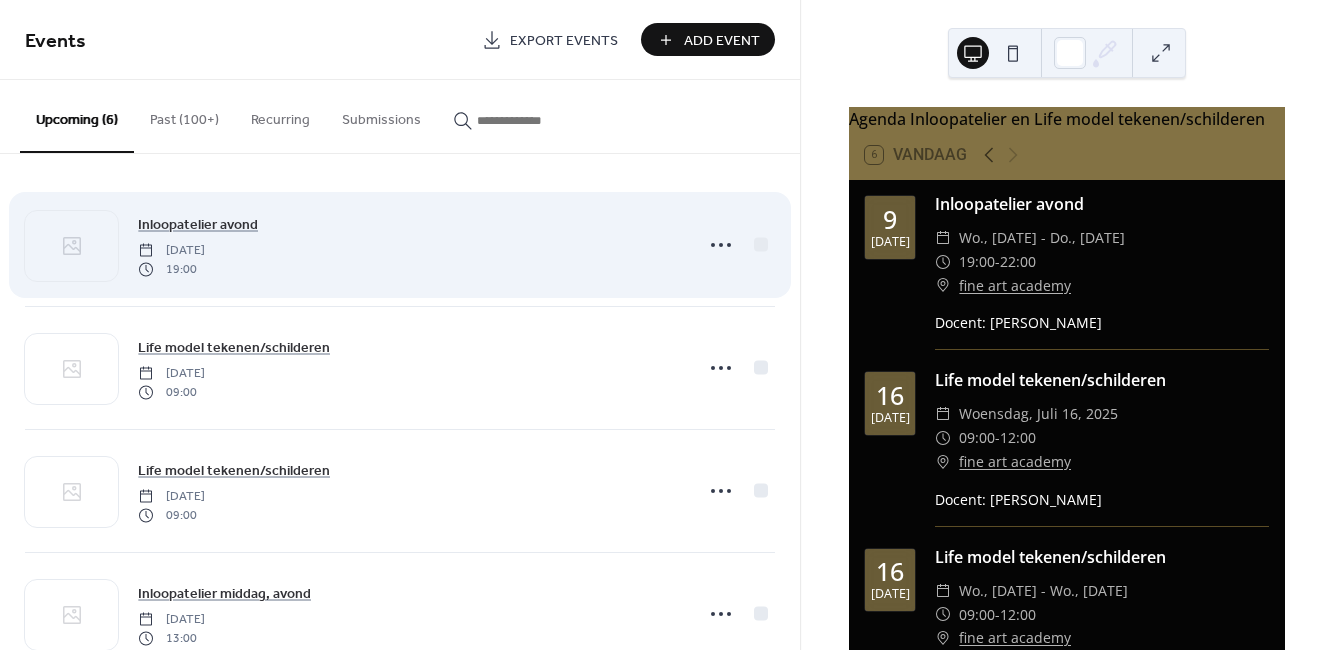 scroll, scrollTop: 0, scrollLeft: 0, axis: both 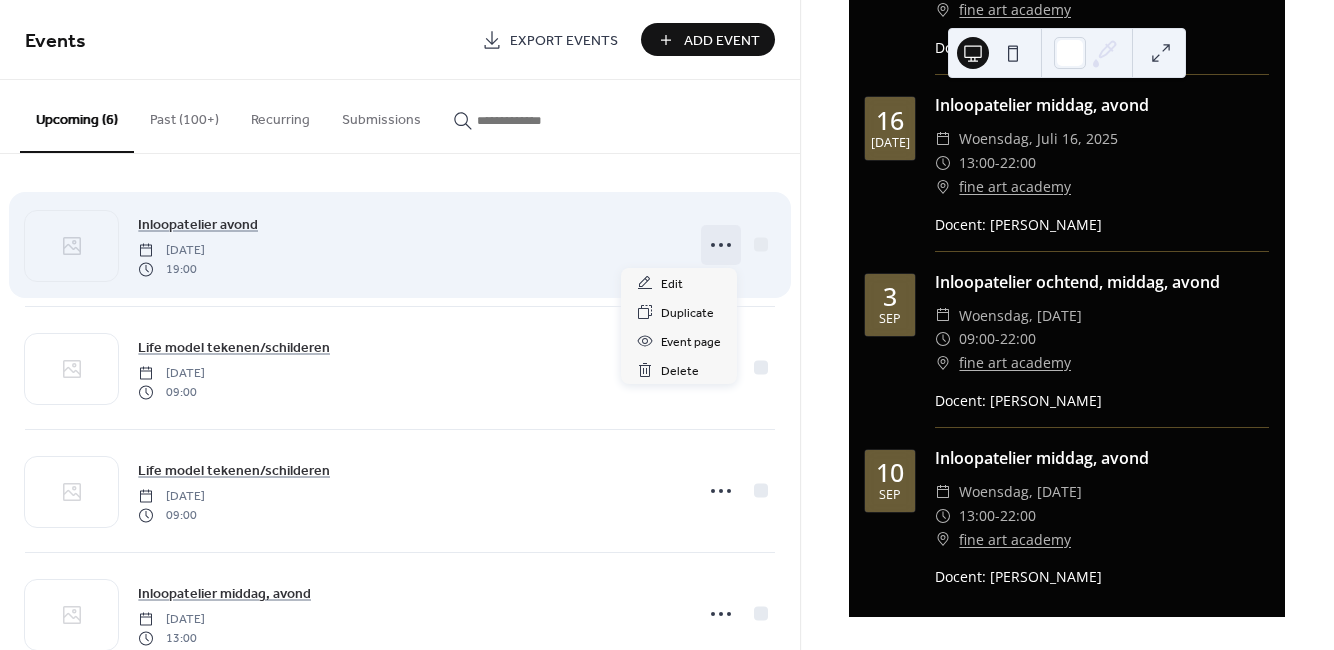 click 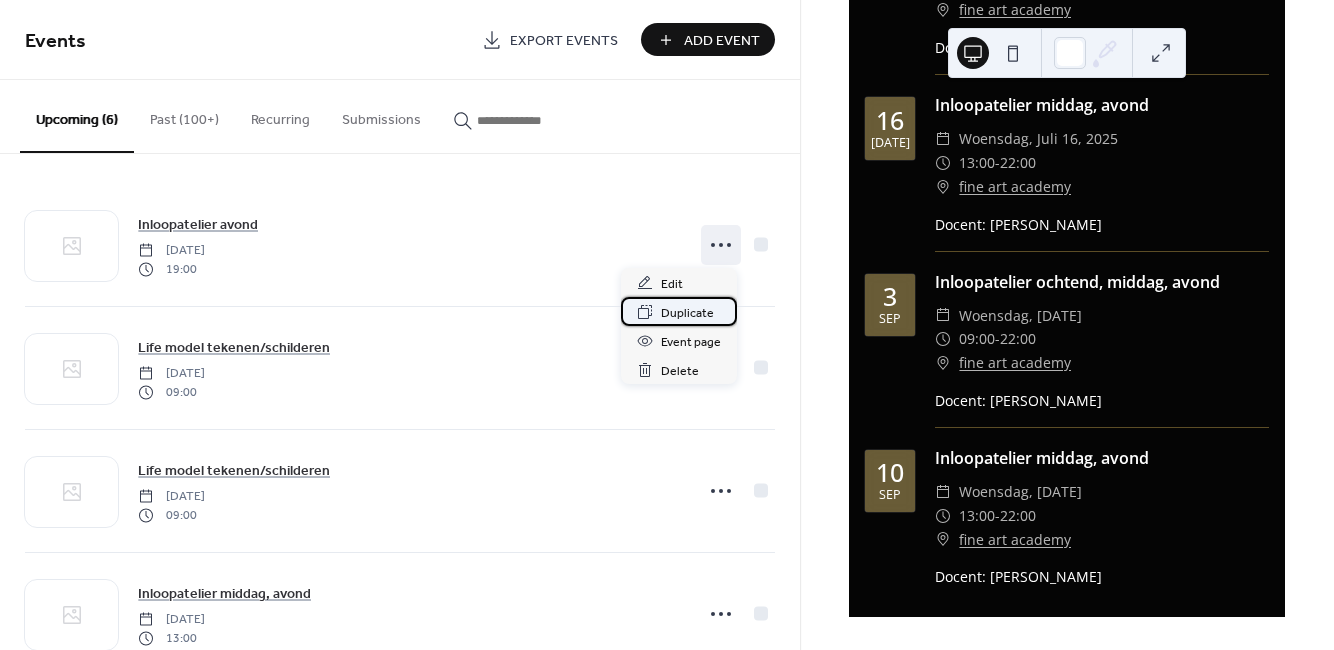 click on "Duplicate" at bounding box center [687, 313] 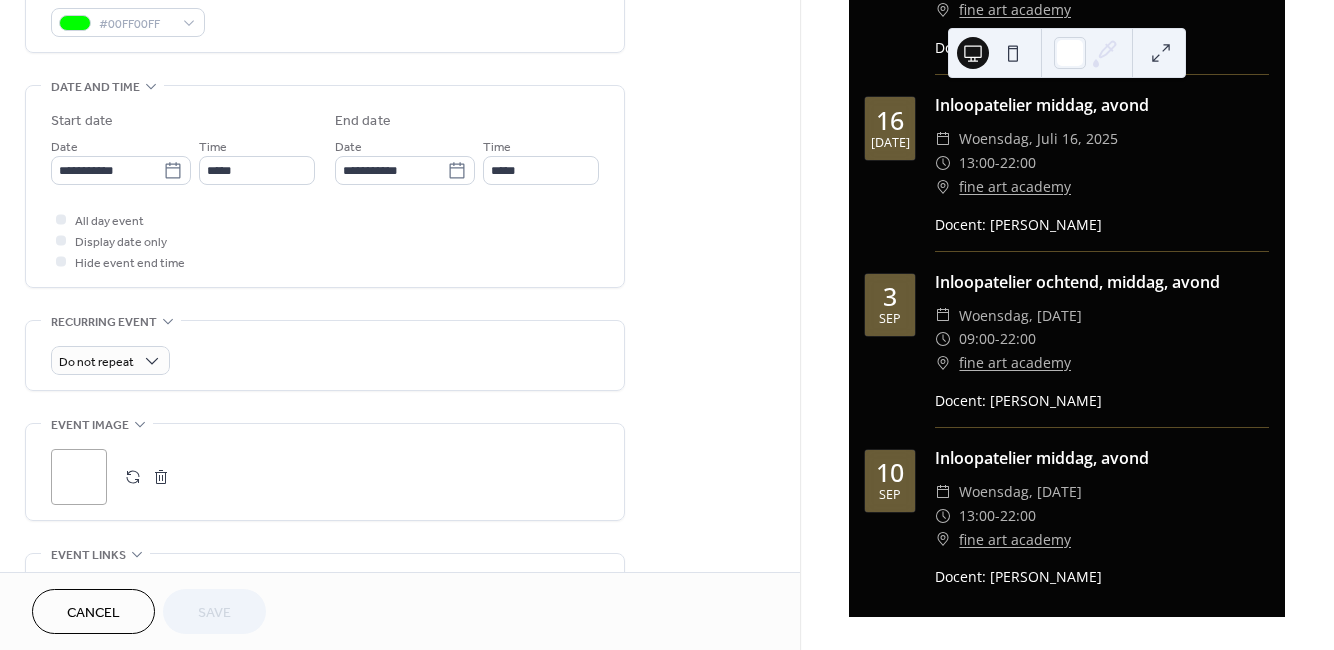 scroll, scrollTop: 500, scrollLeft: 0, axis: vertical 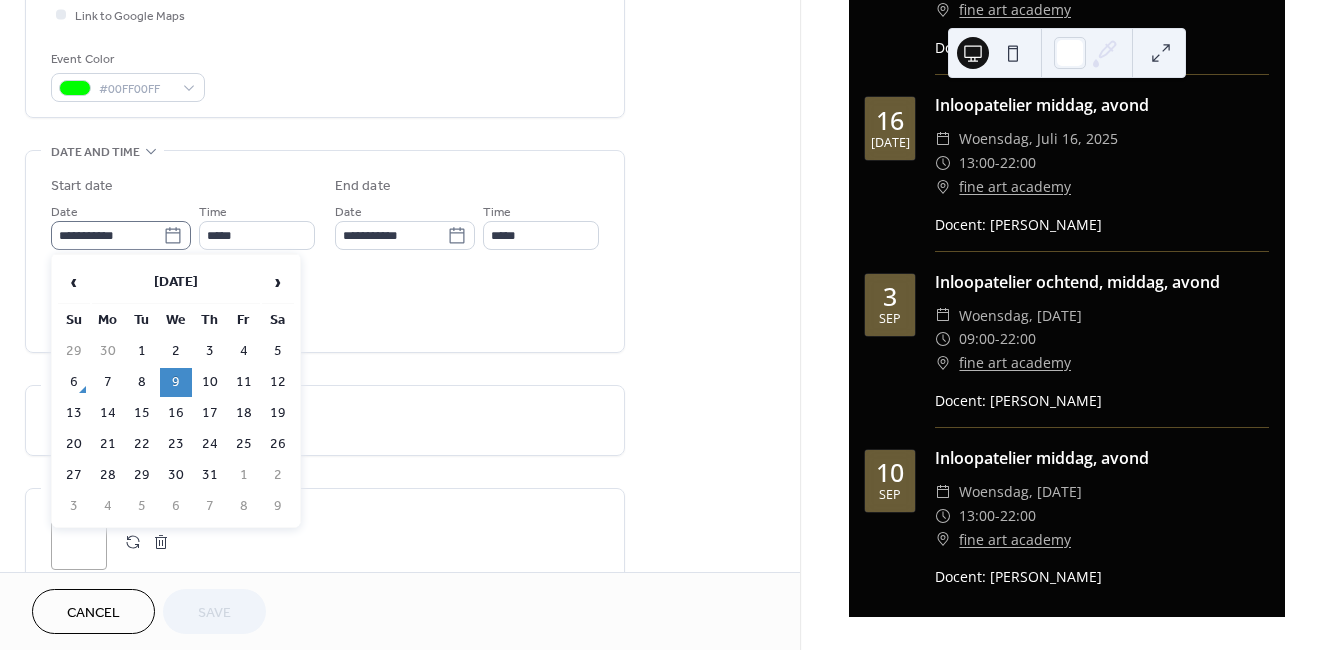 click 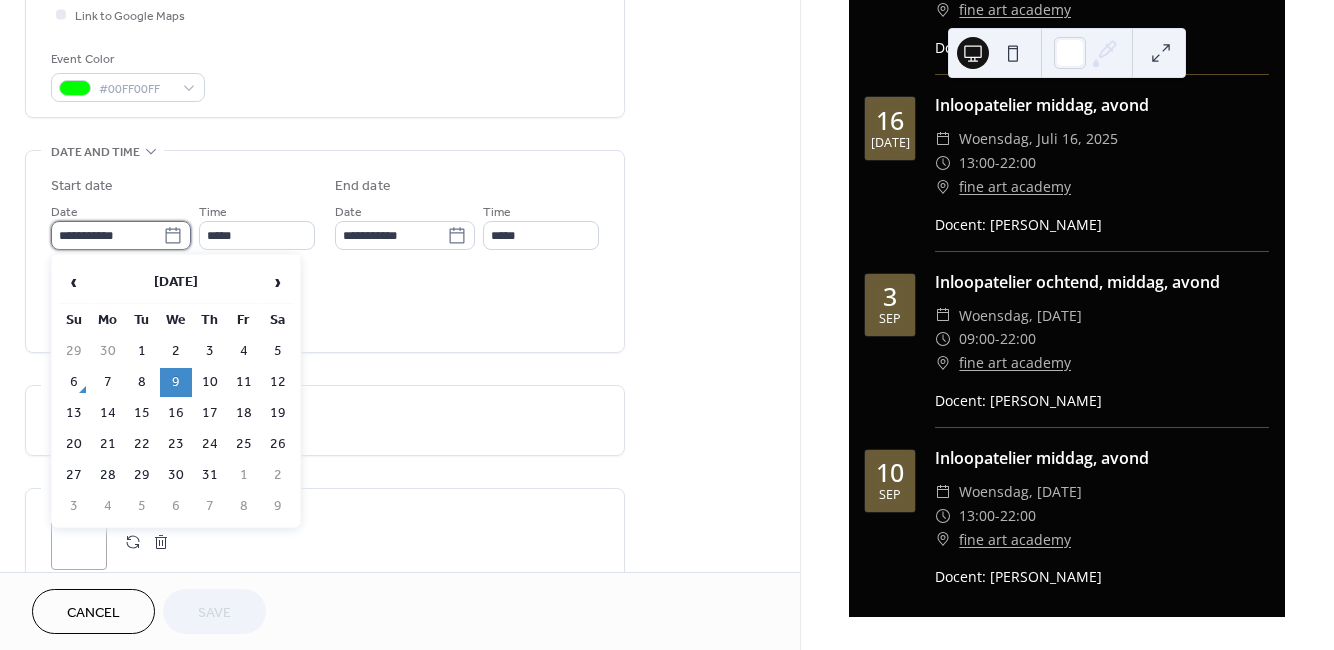 click on "**********" at bounding box center [107, 235] 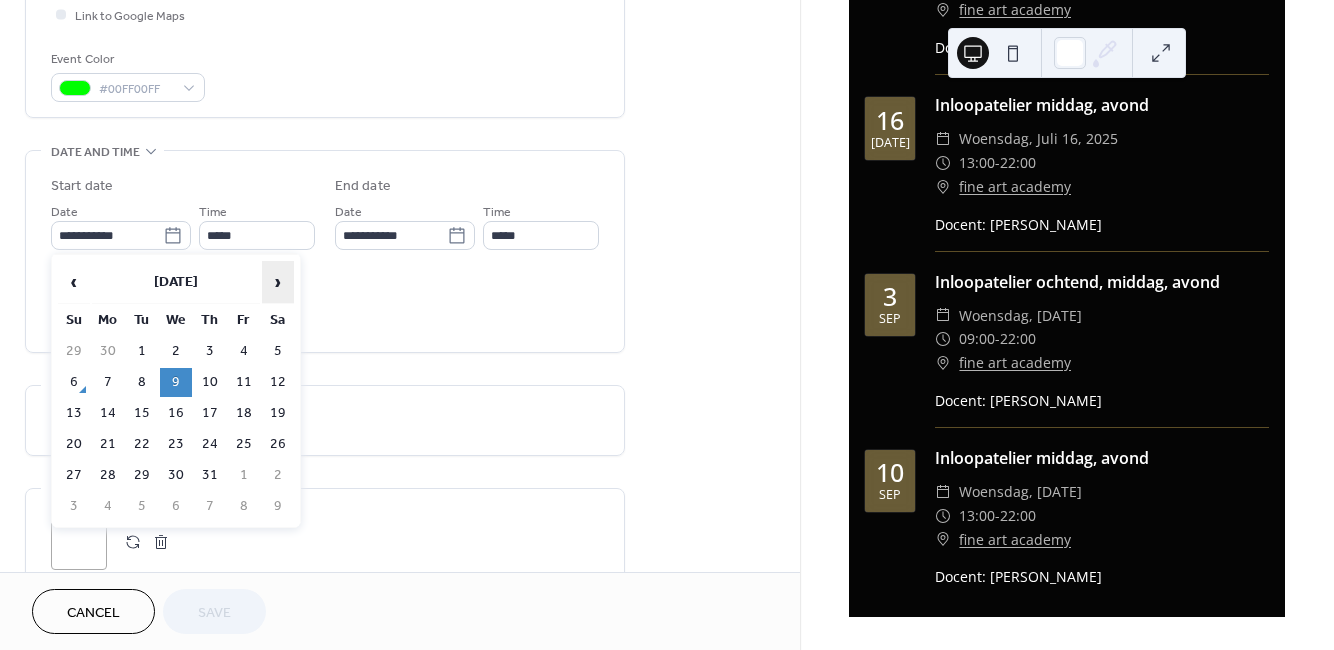 click on "›" at bounding box center [278, 282] 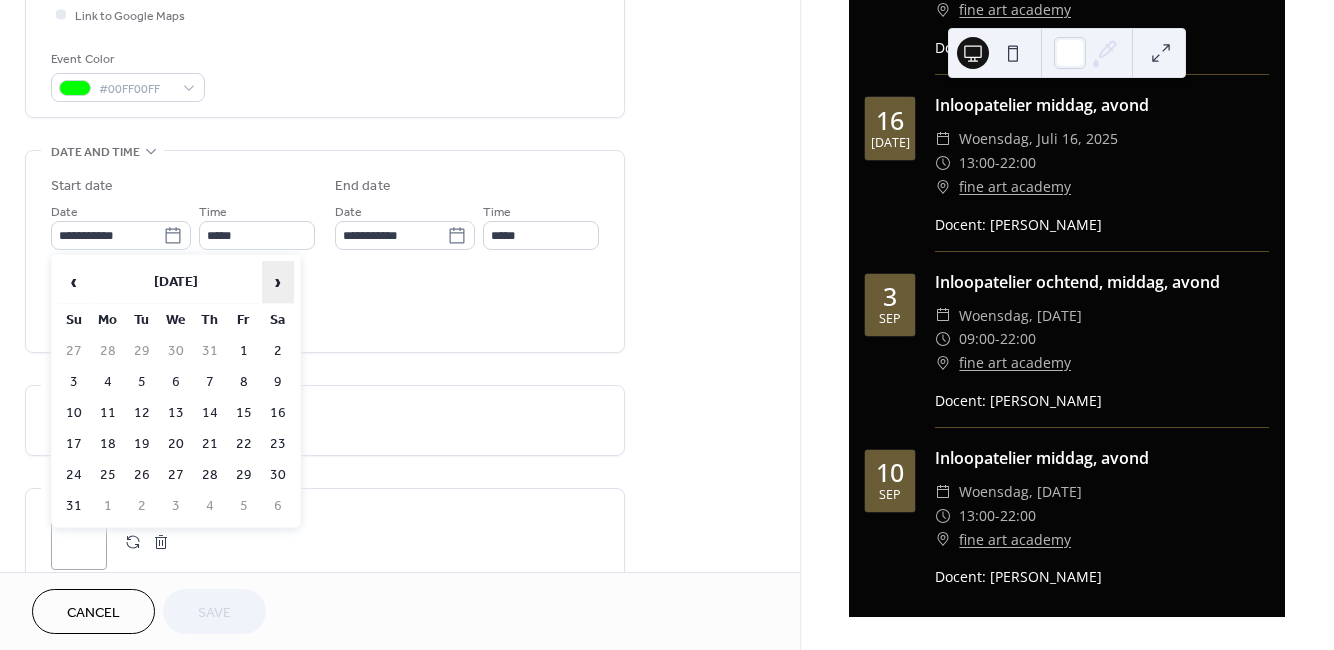 click on "›" at bounding box center [278, 282] 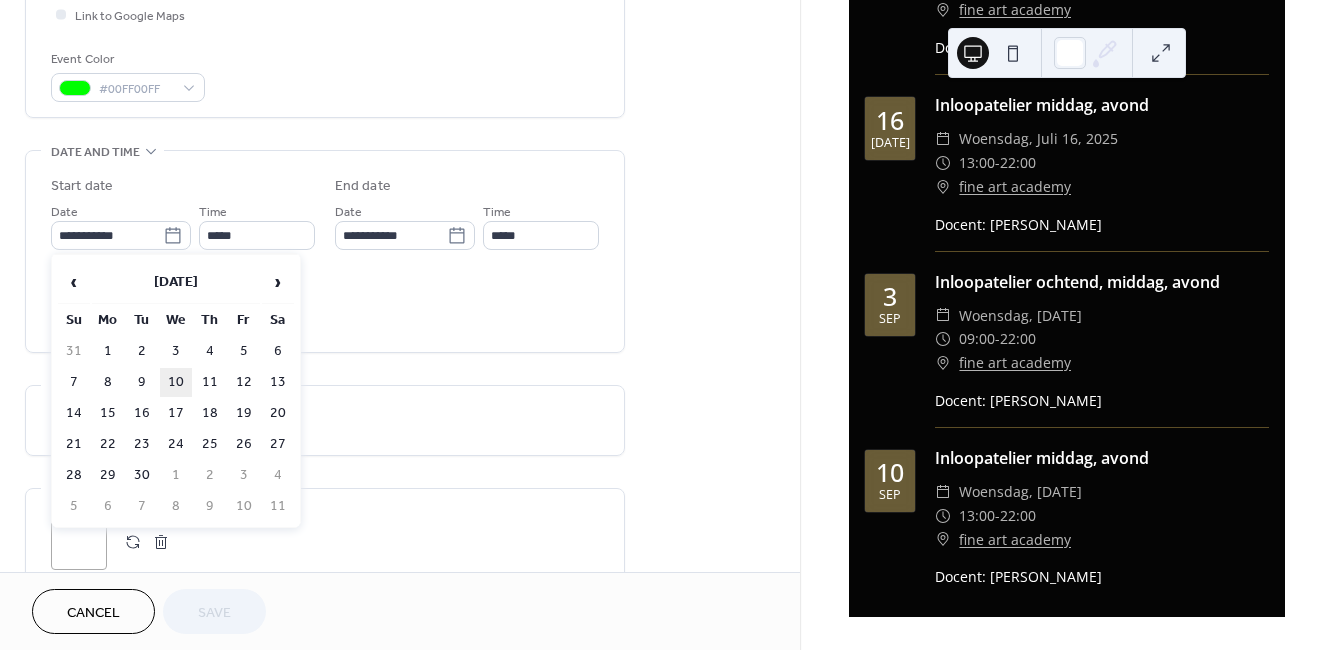 click on "10" at bounding box center [176, 382] 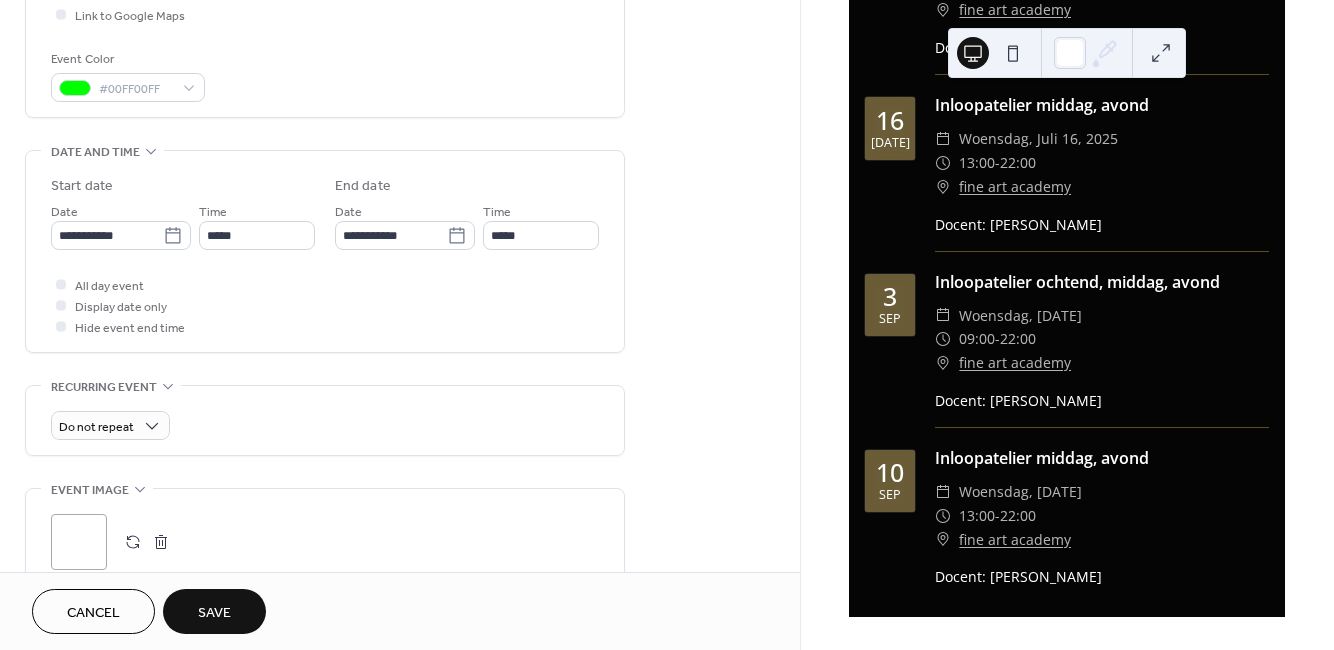 click on "Save" at bounding box center (214, 613) 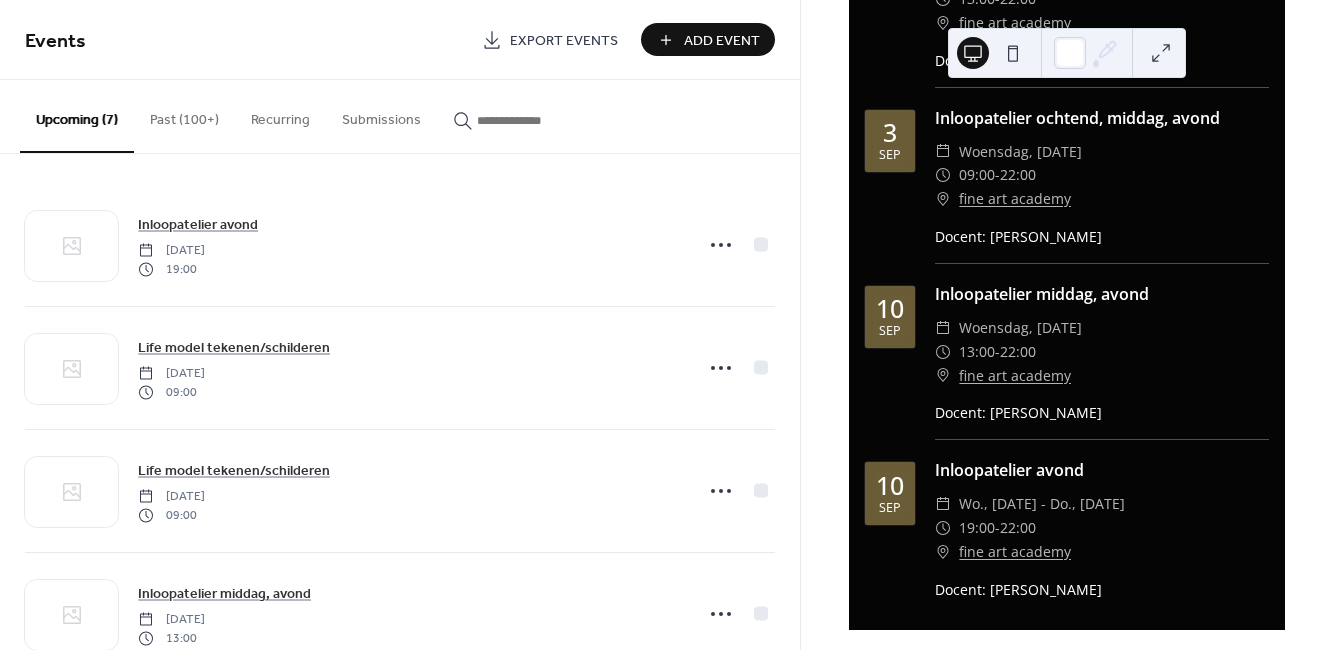 scroll, scrollTop: 815, scrollLeft: 0, axis: vertical 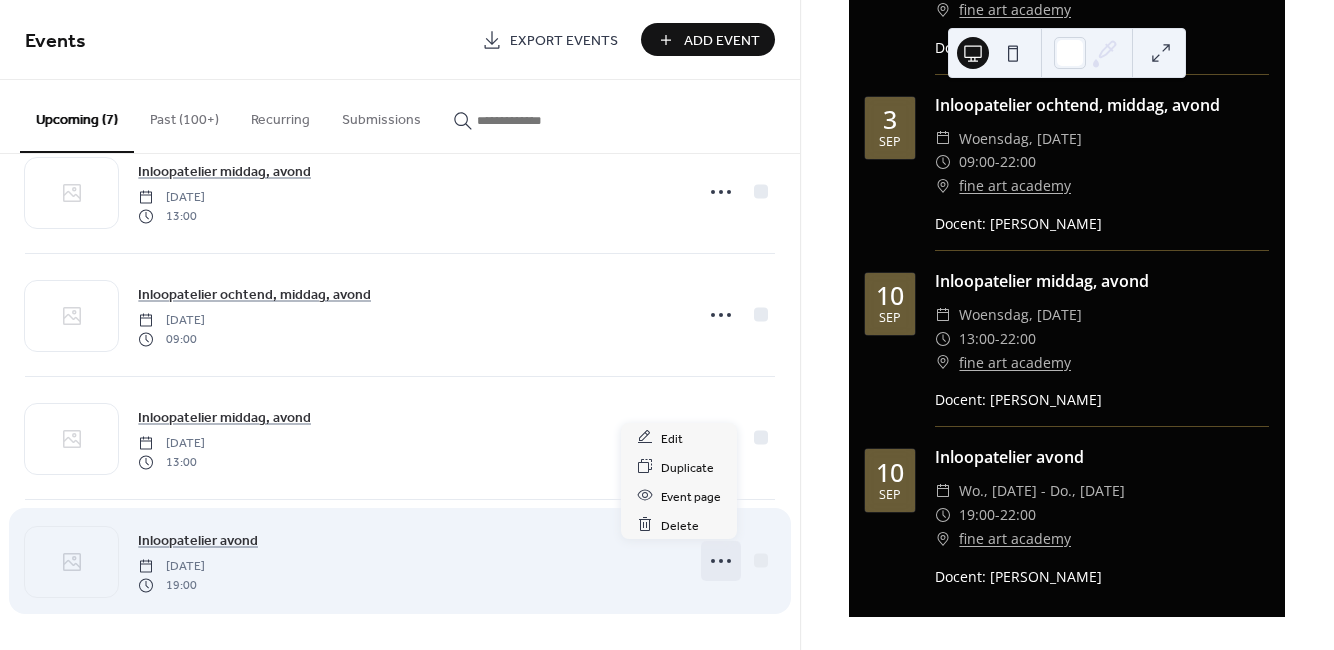 click 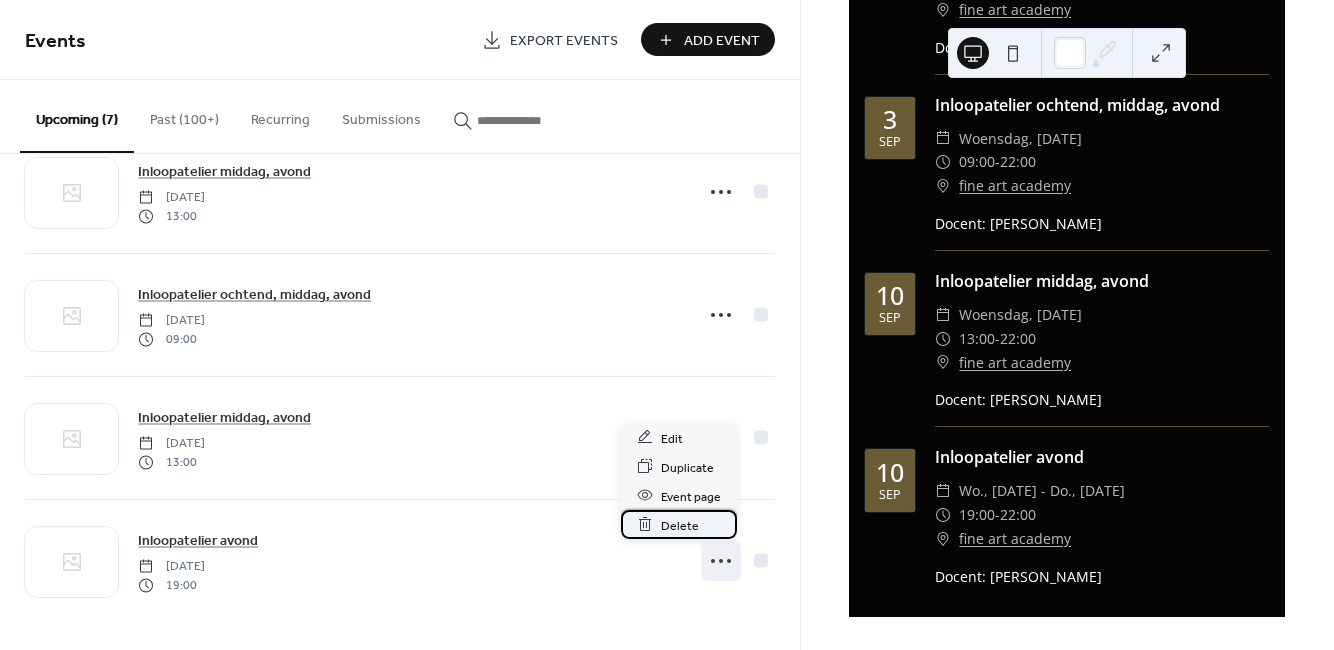 click on "Delete" at bounding box center [680, 525] 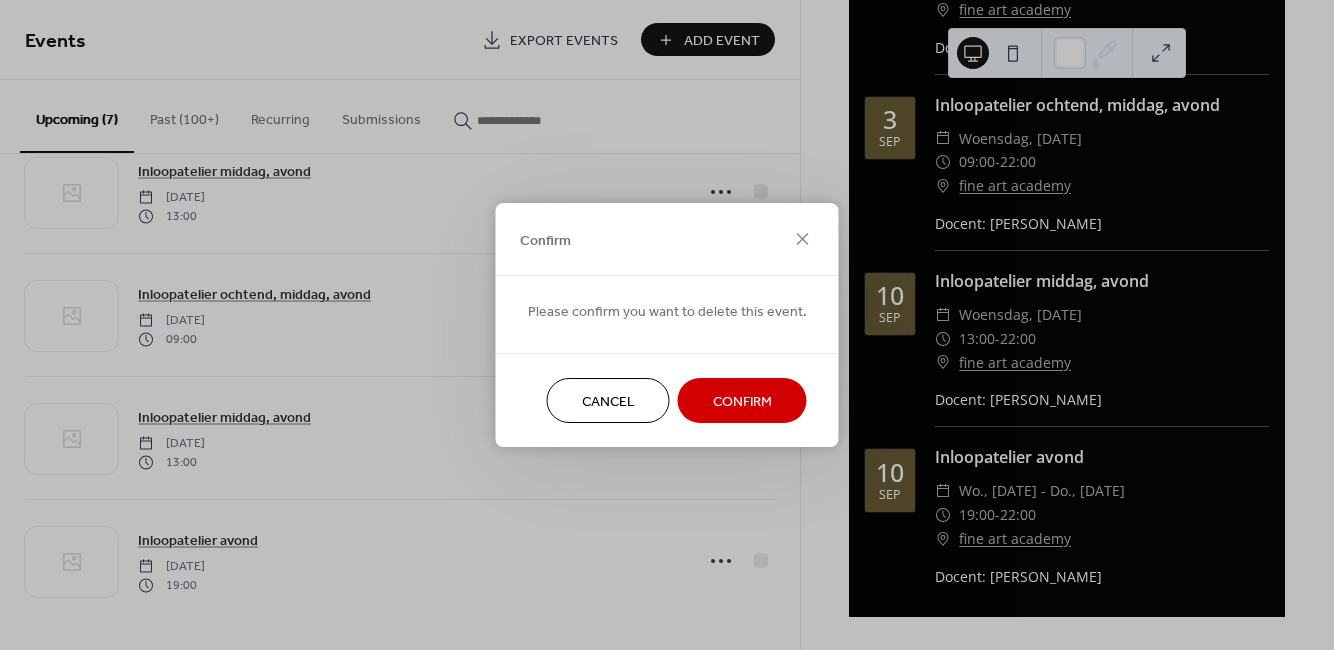 click on "Confirm" at bounding box center (742, 402) 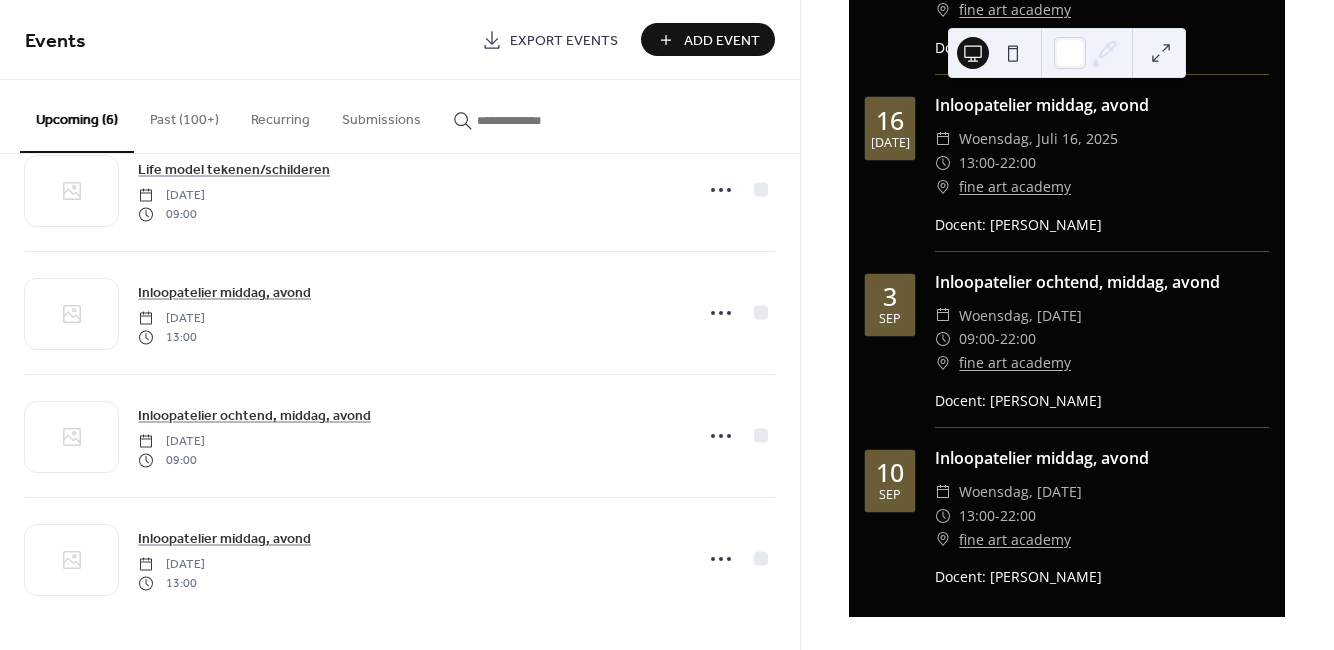 scroll, scrollTop: 300, scrollLeft: 0, axis: vertical 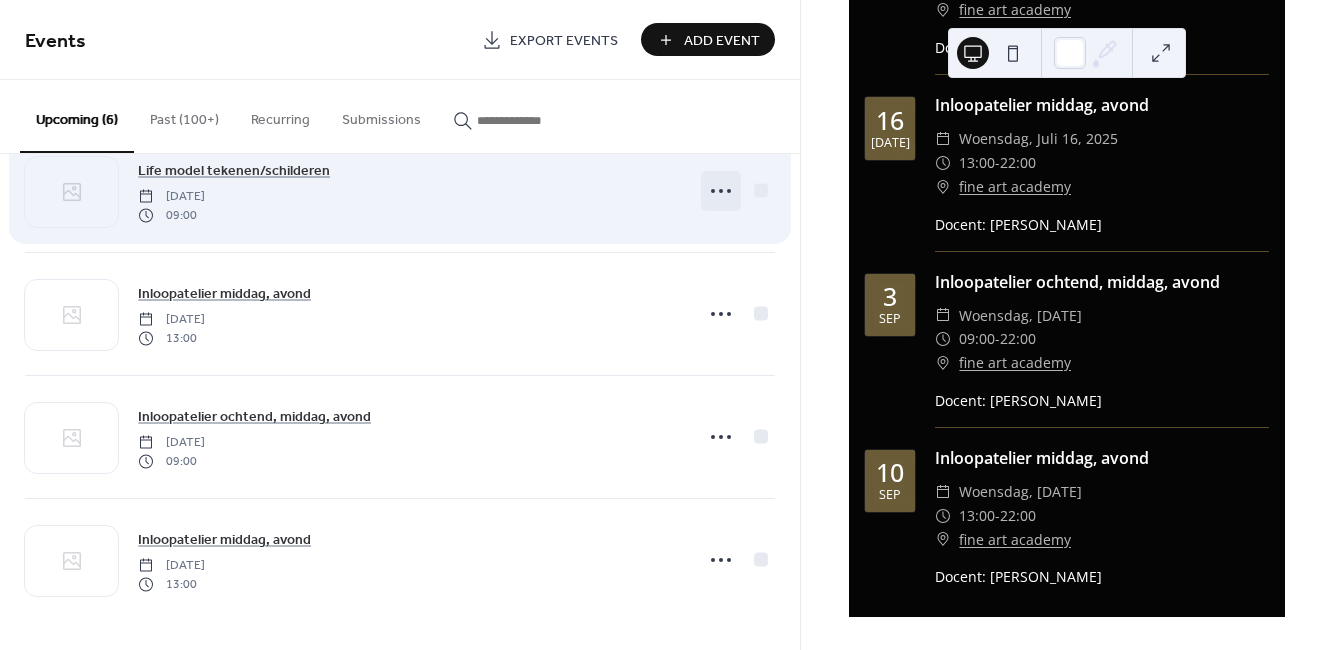 click 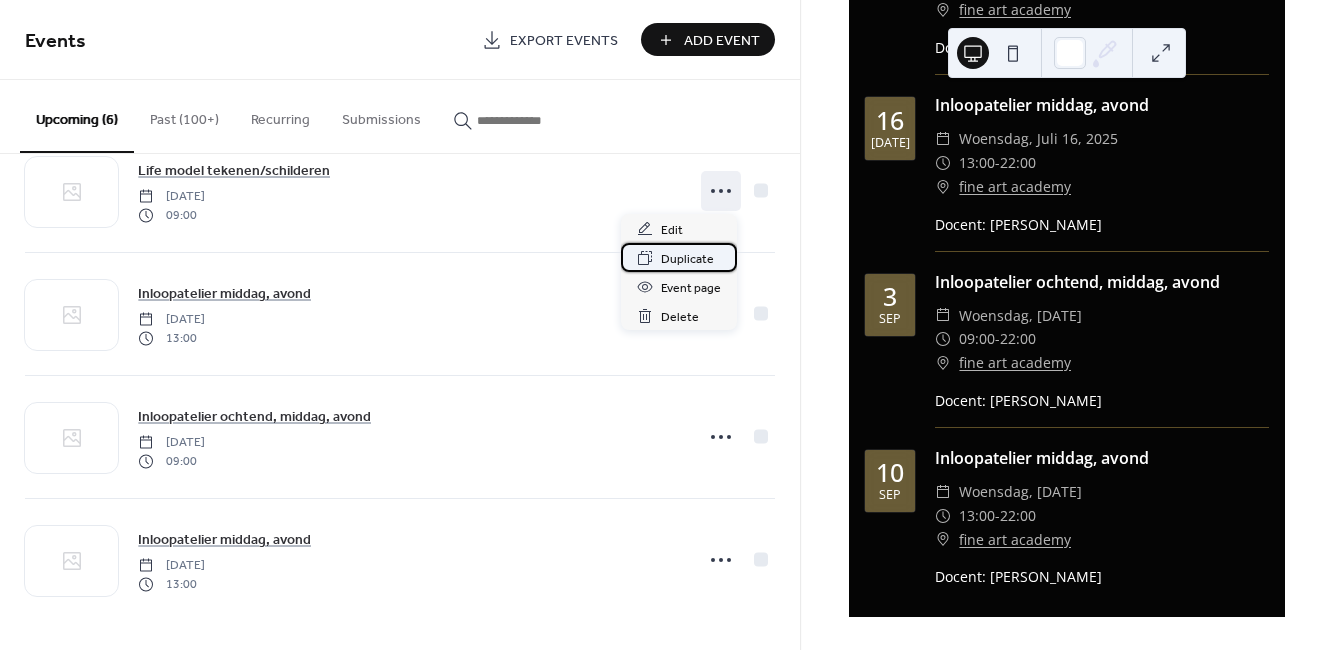 click on "Duplicate" at bounding box center [687, 259] 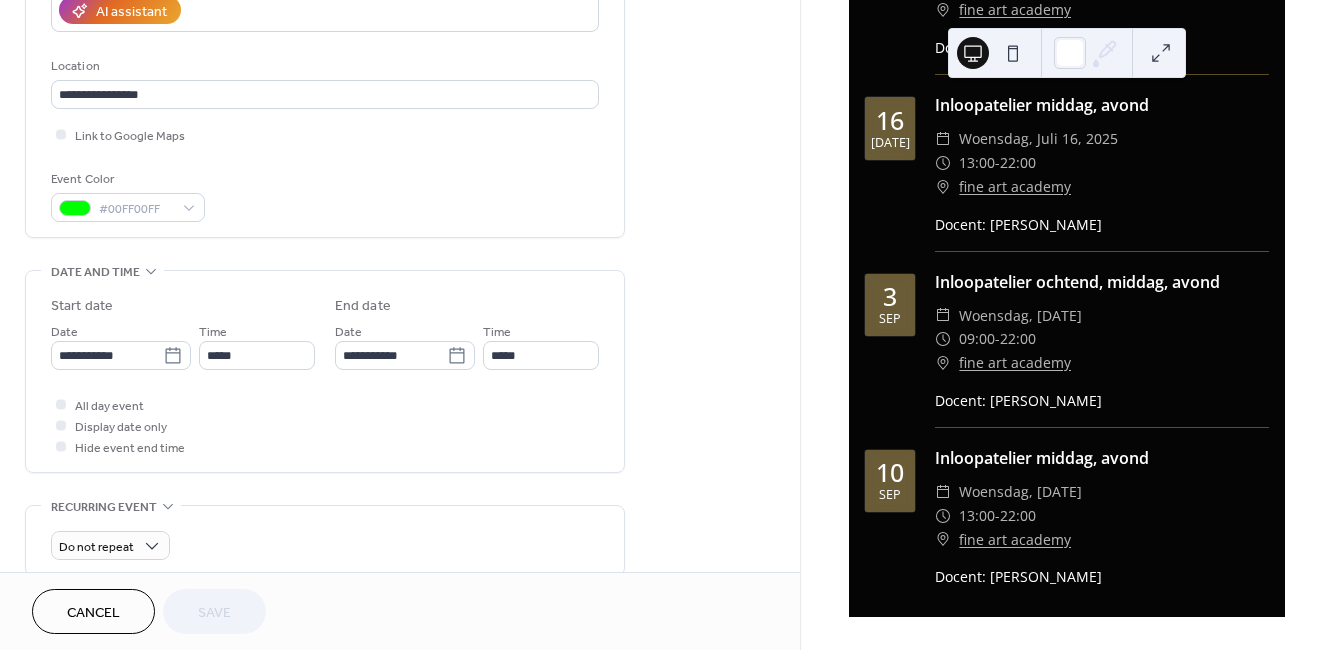 scroll, scrollTop: 400, scrollLeft: 0, axis: vertical 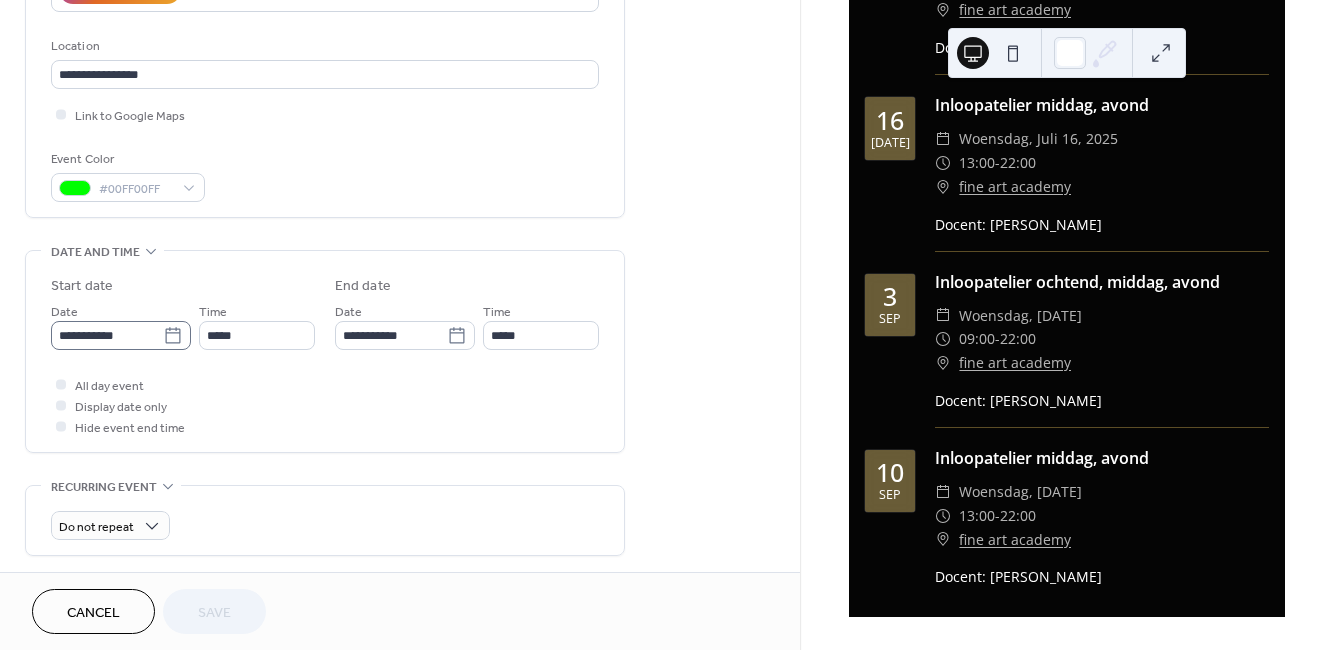 click 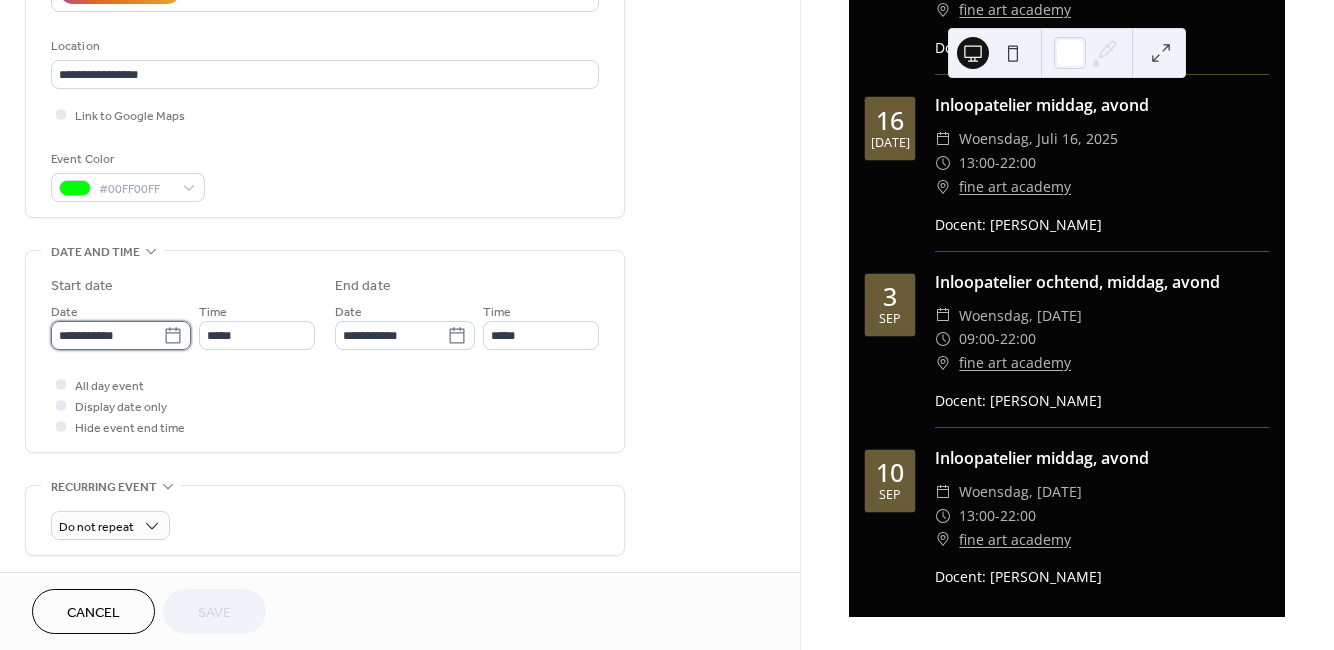click on "**********" at bounding box center [107, 335] 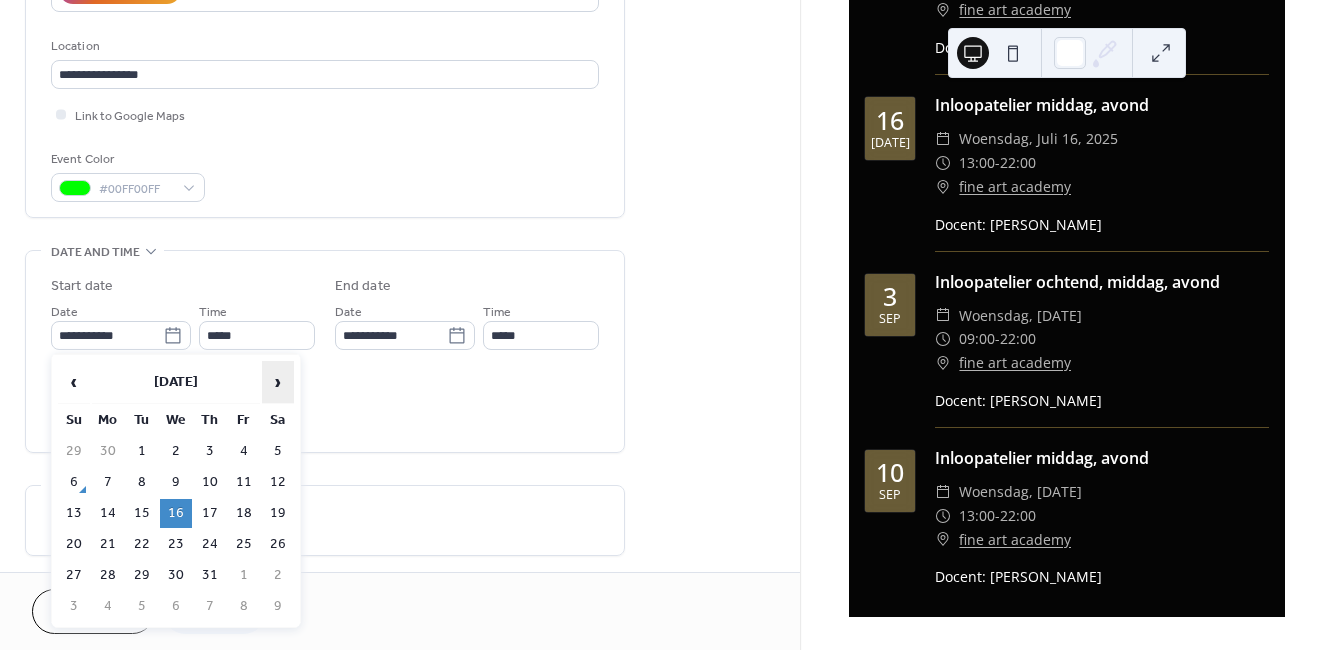click on "›" at bounding box center [278, 382] 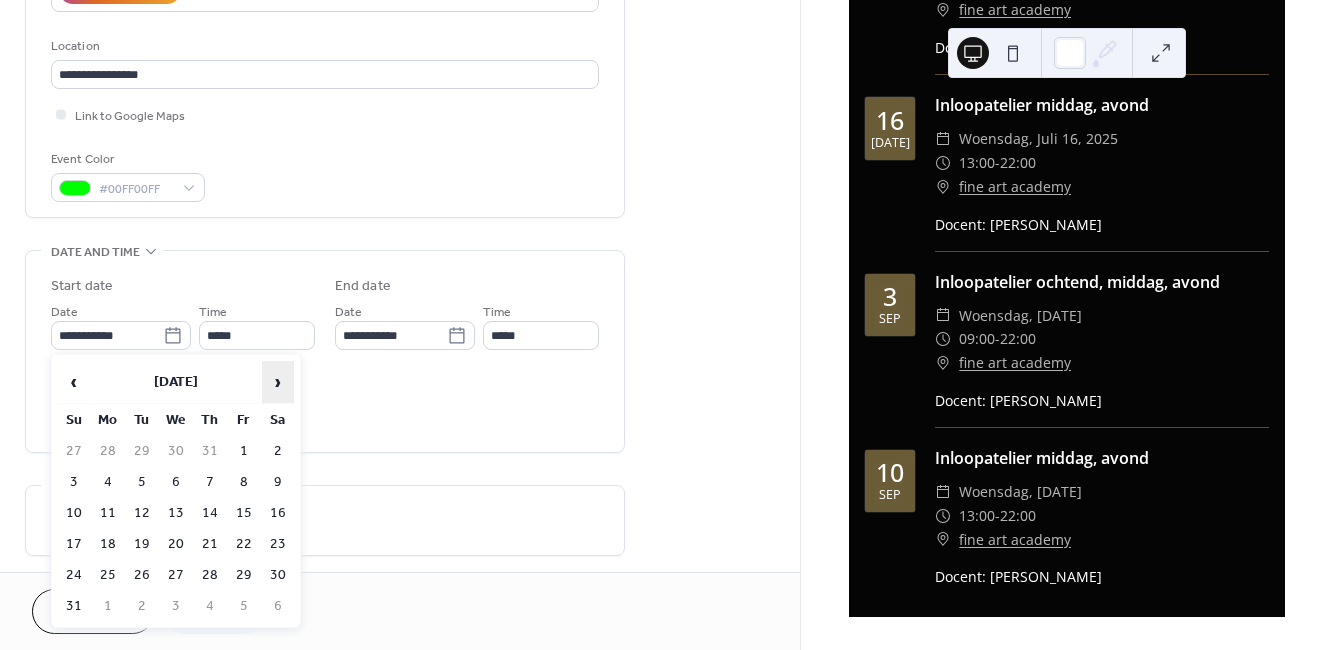 click on "›" at bounding box center (278, 382) 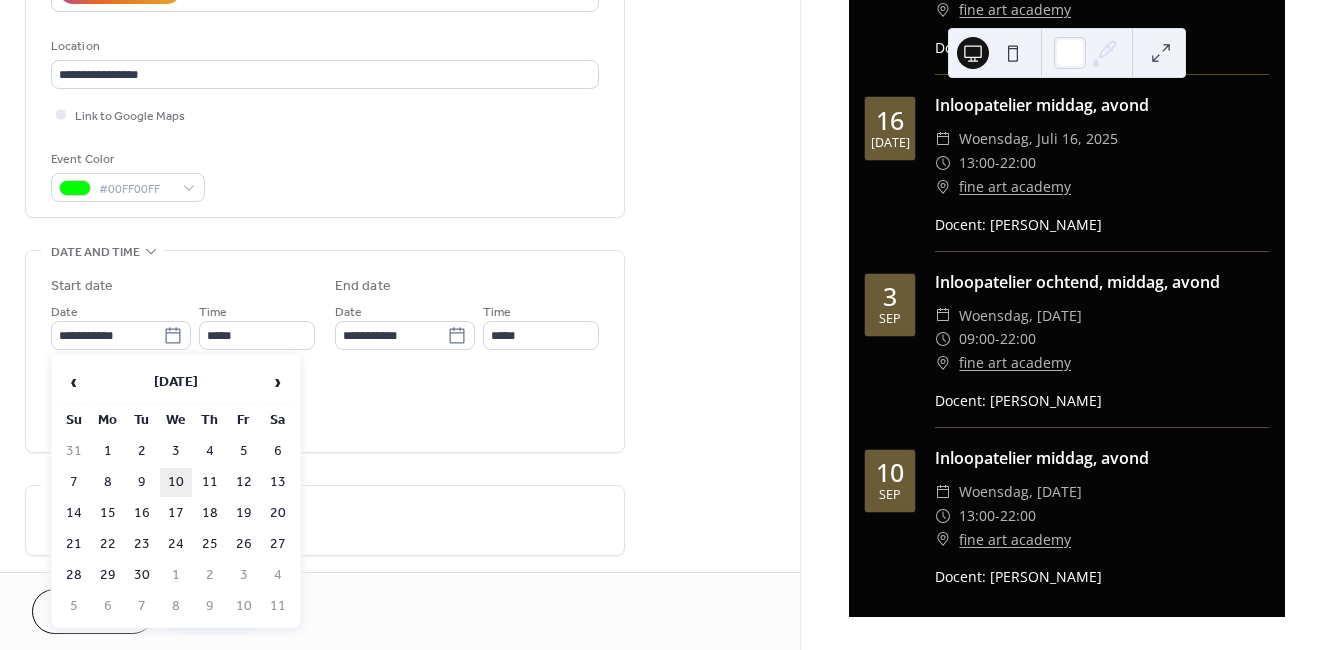 click on "10" at bounding box center [176, 482] 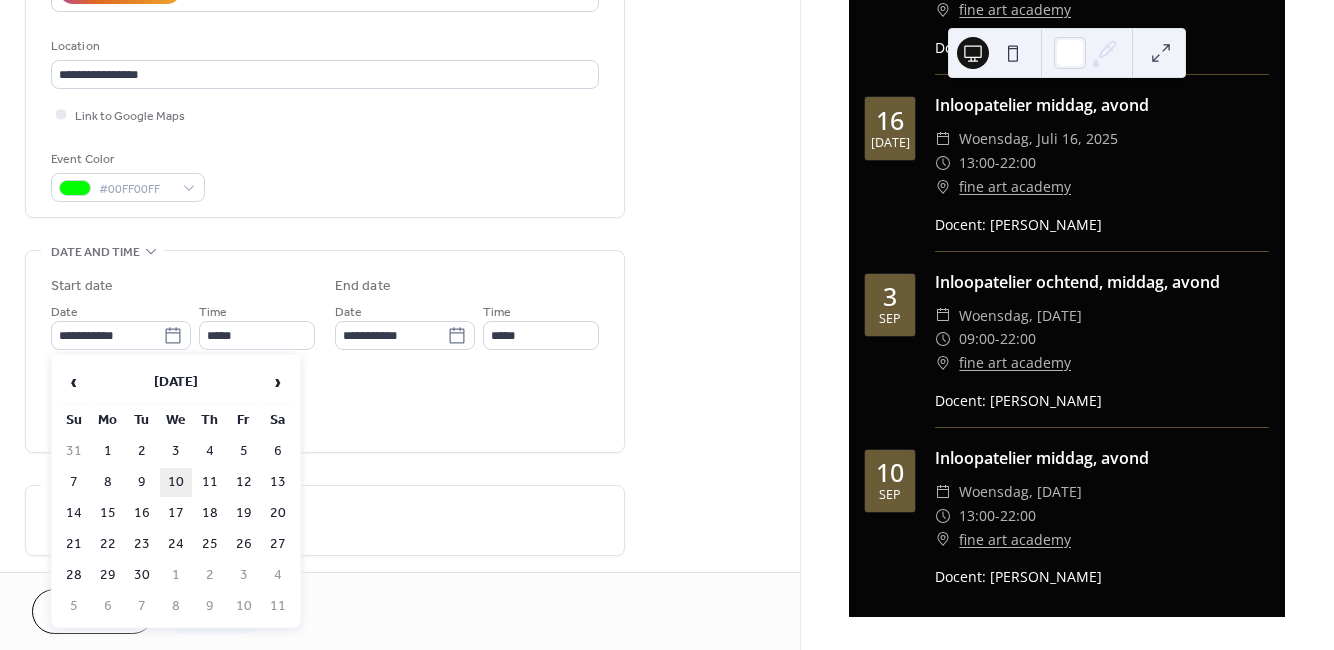 type on "**********" 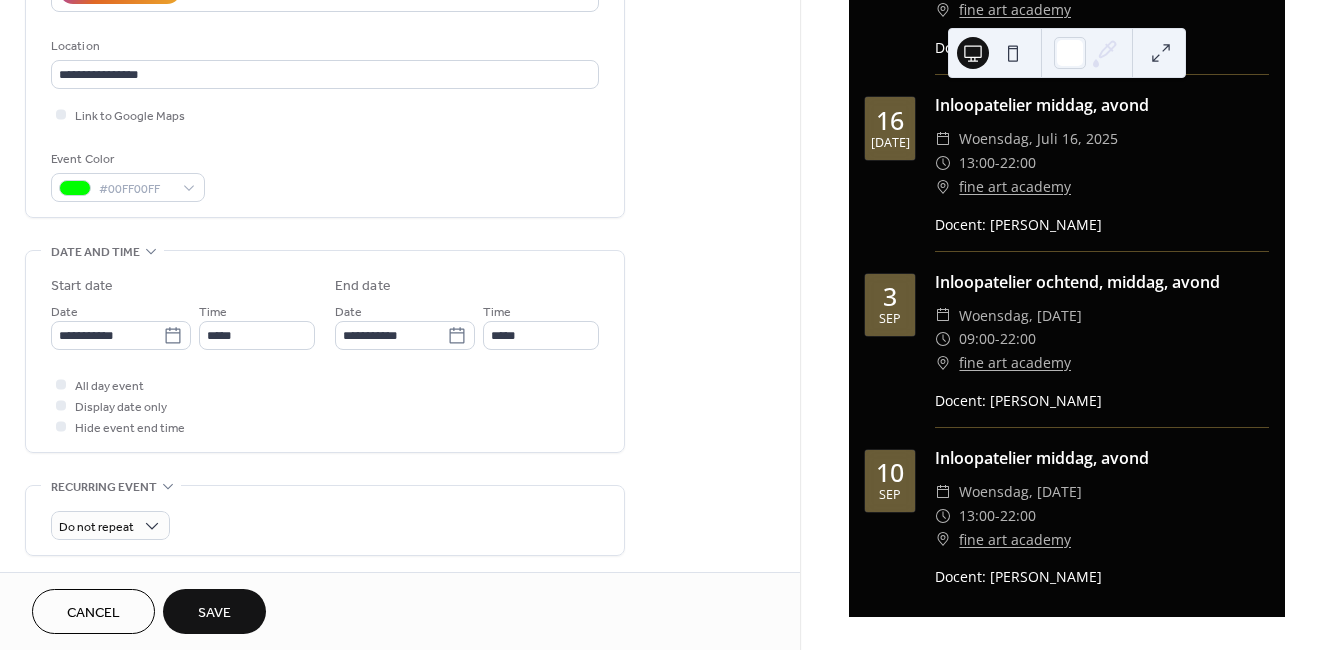 click on "Save" at bounding box center (214, 613) 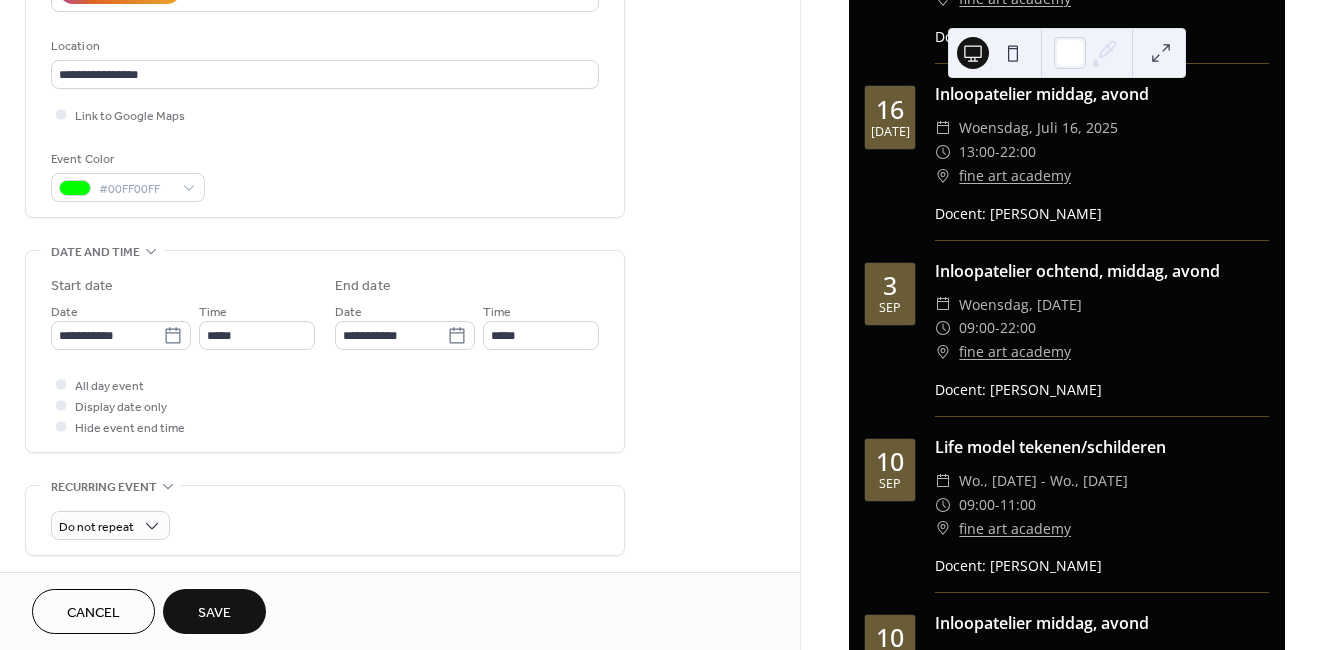scroll, scrollTop: 815, scrollLeft: 0, axis: vertical 